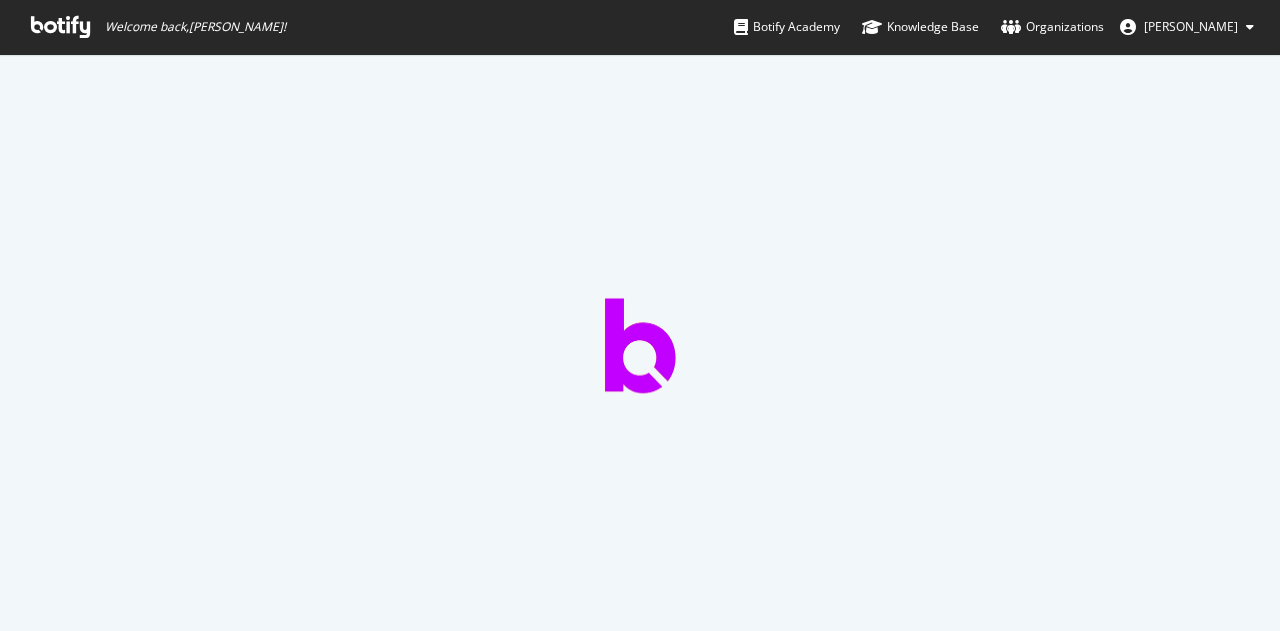 scroll, scrollTop: 0, scrollLeft: 0, axis: both 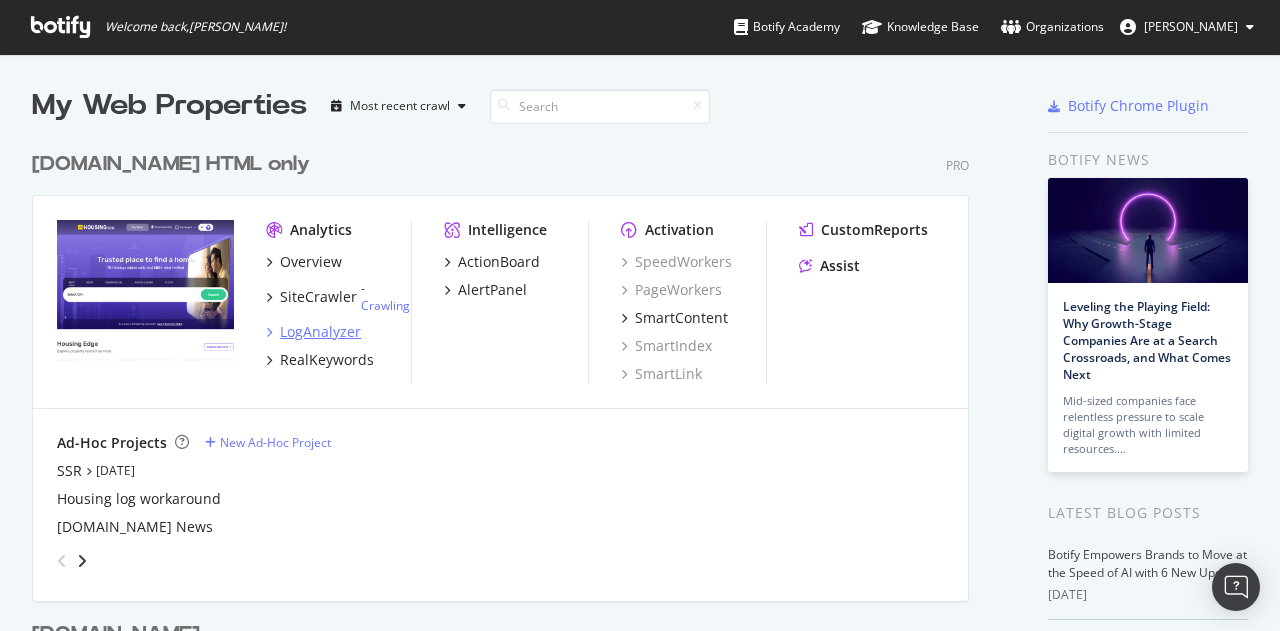 click on "LogAnalyzer" at bounding box center (320, 332) 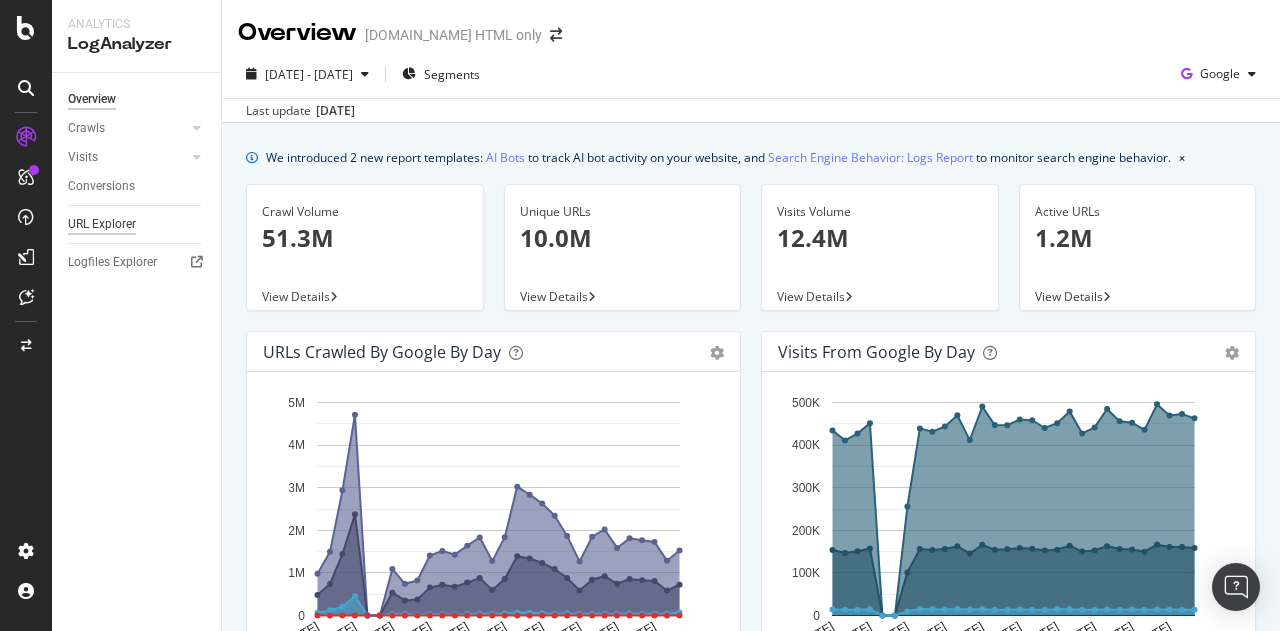 click on "URL Explorer" at bounding box center [102, 224] 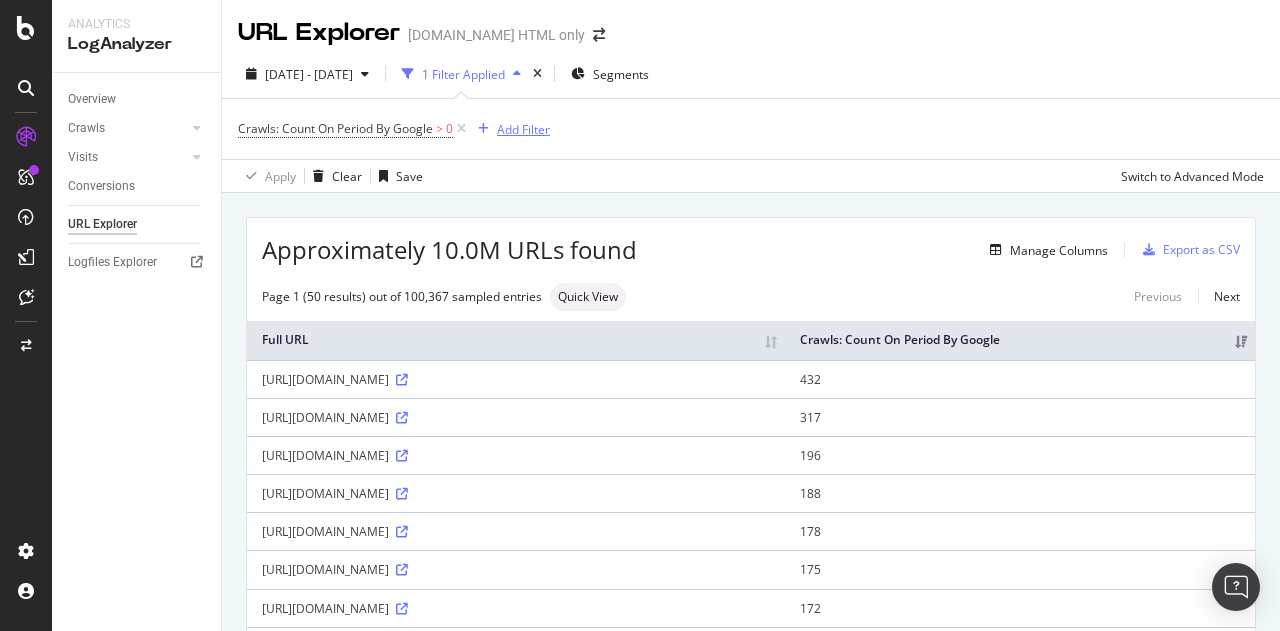 click on "Add Filter" at bounding box center (523, 129) 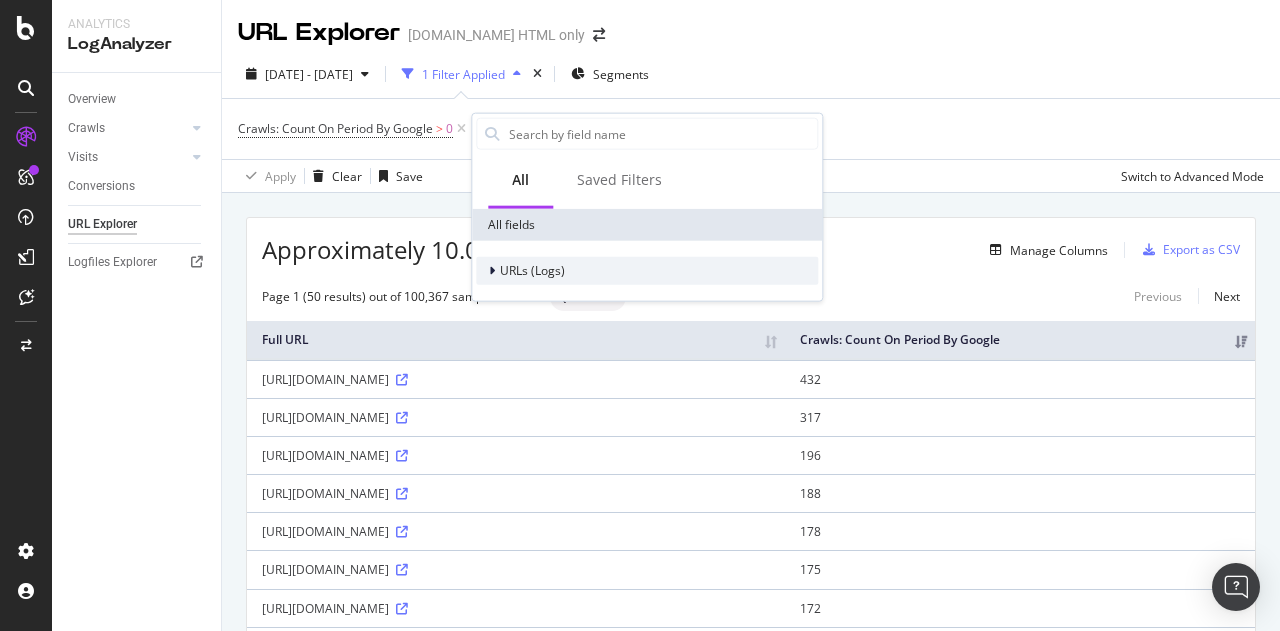 click on "URLs (Logs)" at bounding box center (532, 270) 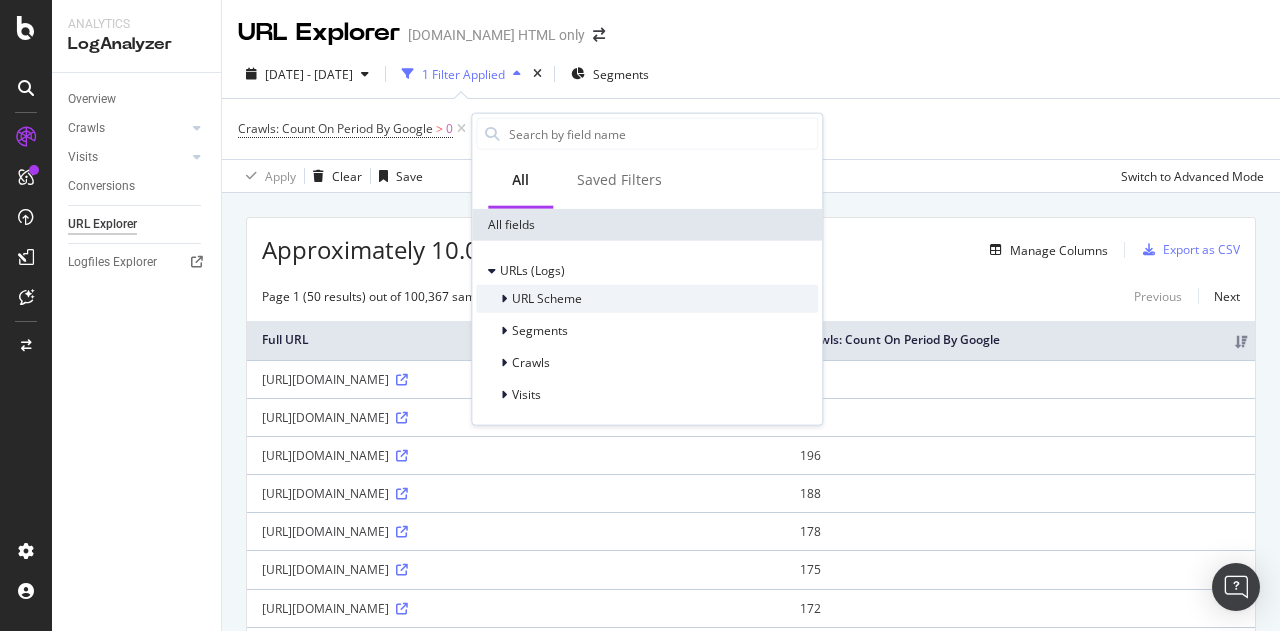 click on "URL Scheme" at bounding box center (547, 298) 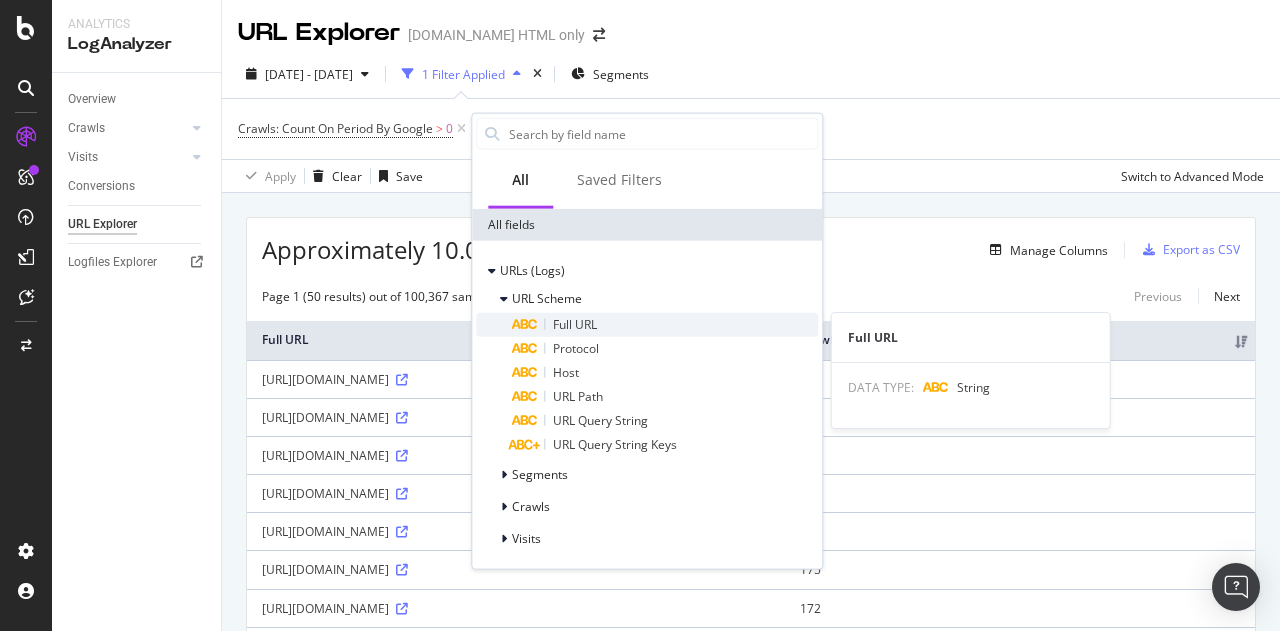 click on "Full URL" at bounding box center (575, 324) 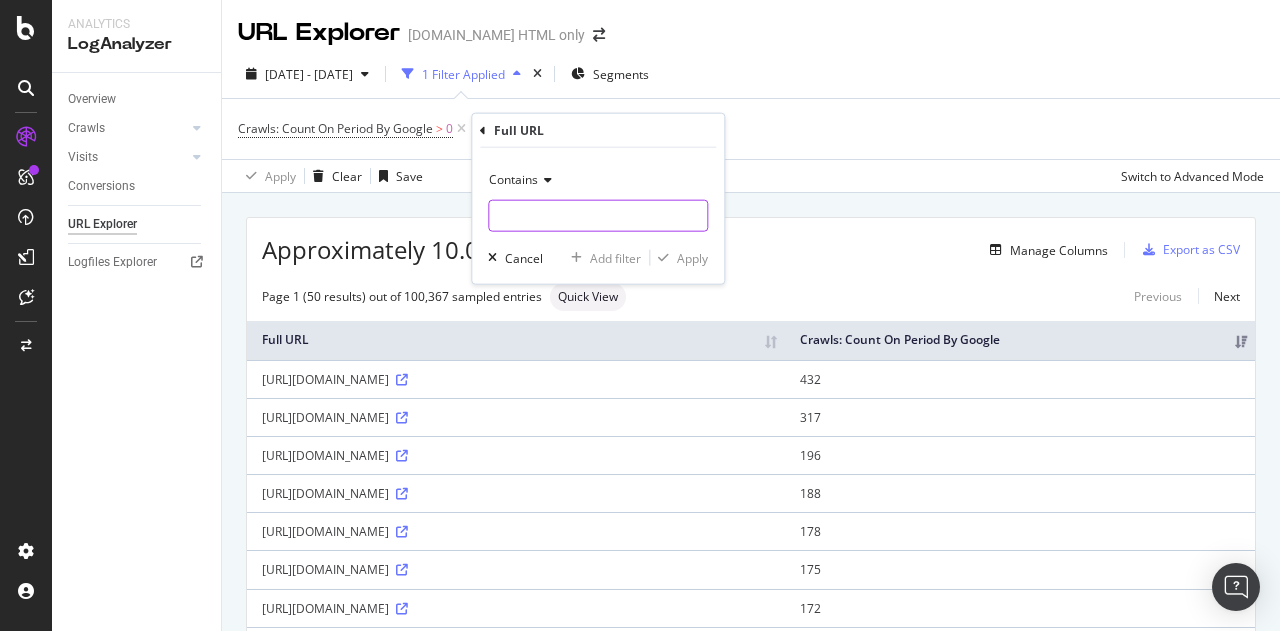 click at bounding box center (598, 216) 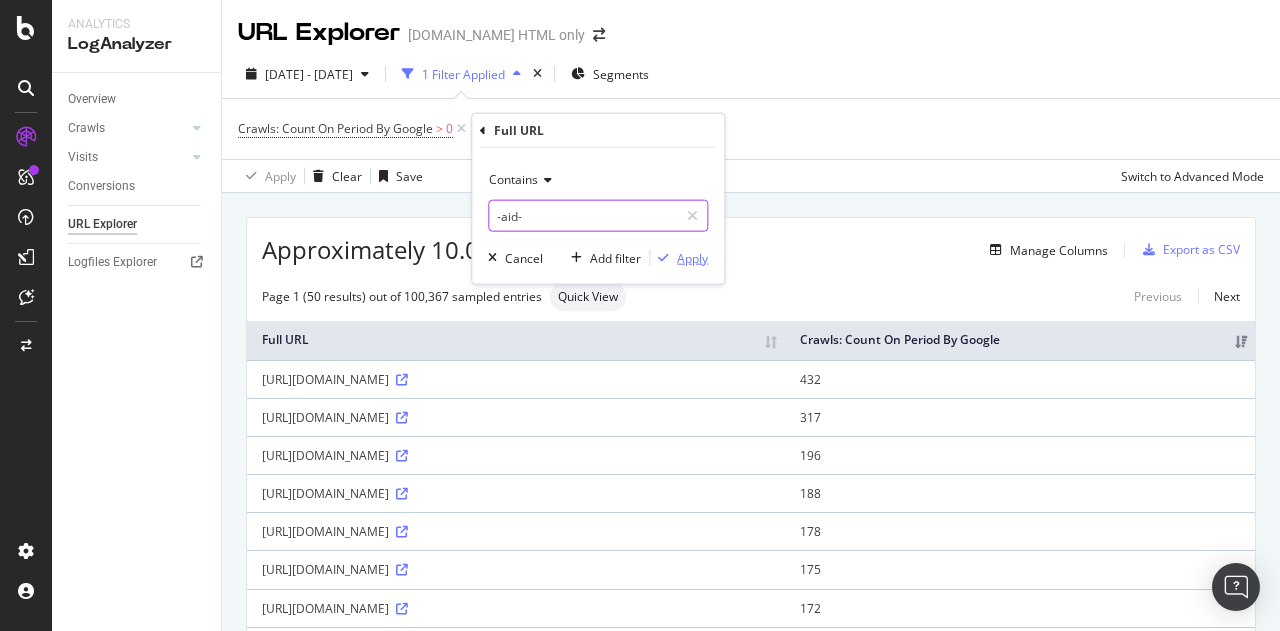 type on "-aid-" 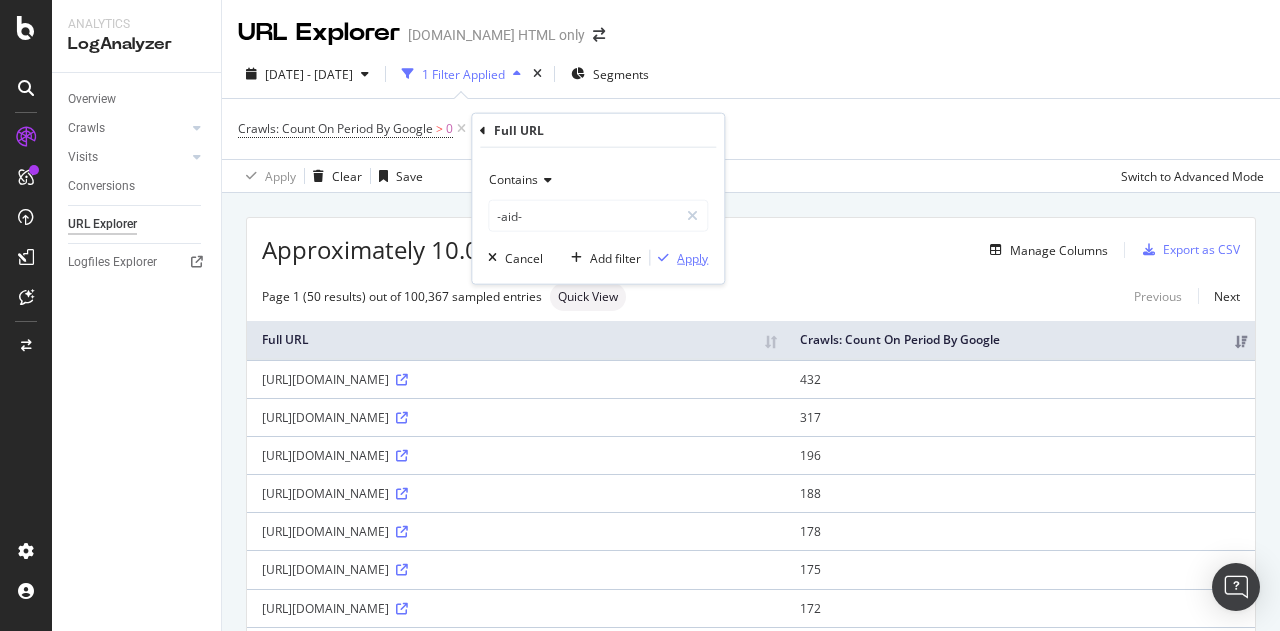 click on "Contains -aid- Cancel Add filter Apply" at bounding box center [598, 216] 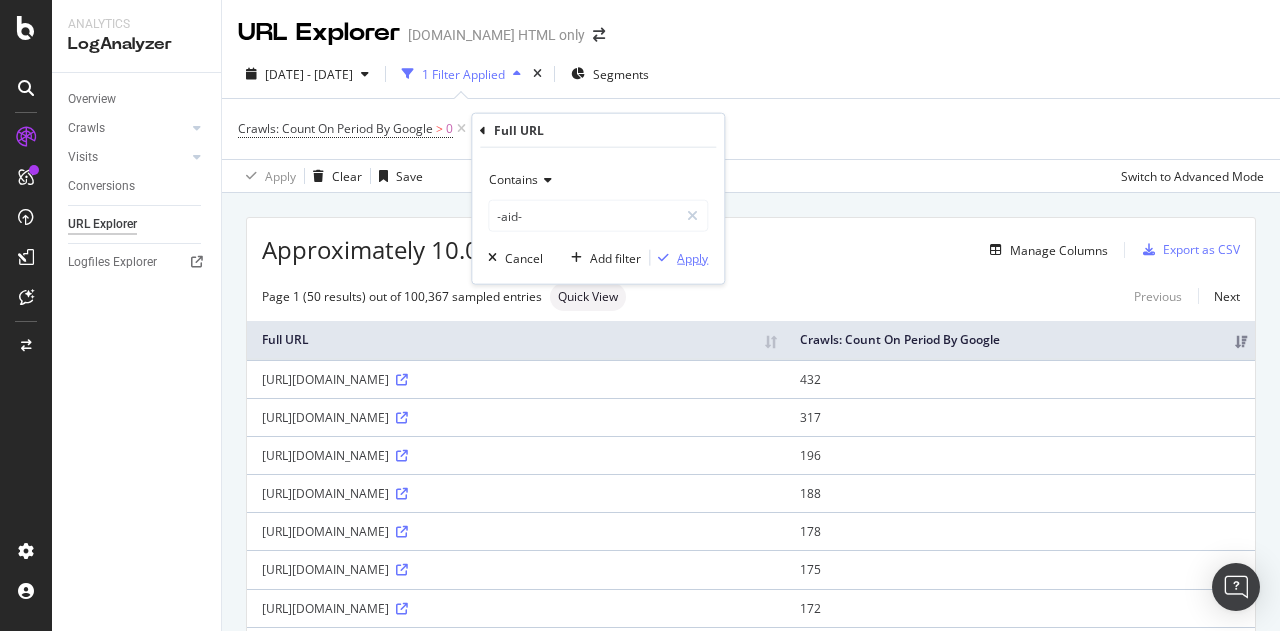 click on "Apply" at bounding box center (692, 257) 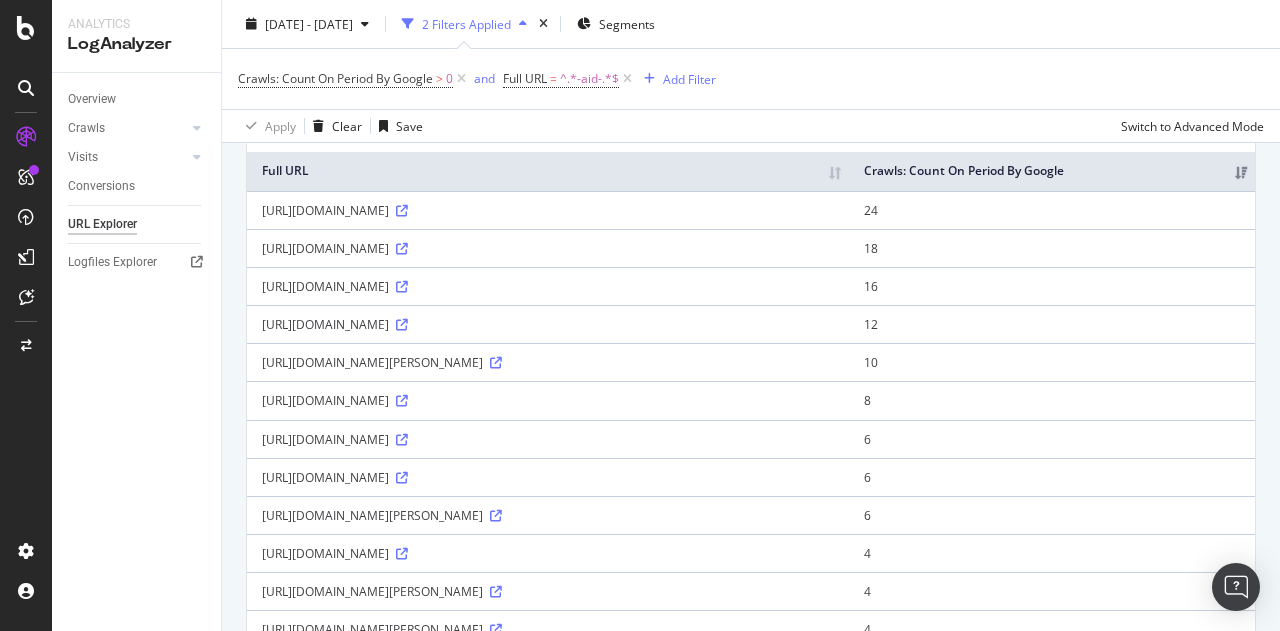 scroll, scrollTop: 200, scrollLeft: 0, axis: vertical 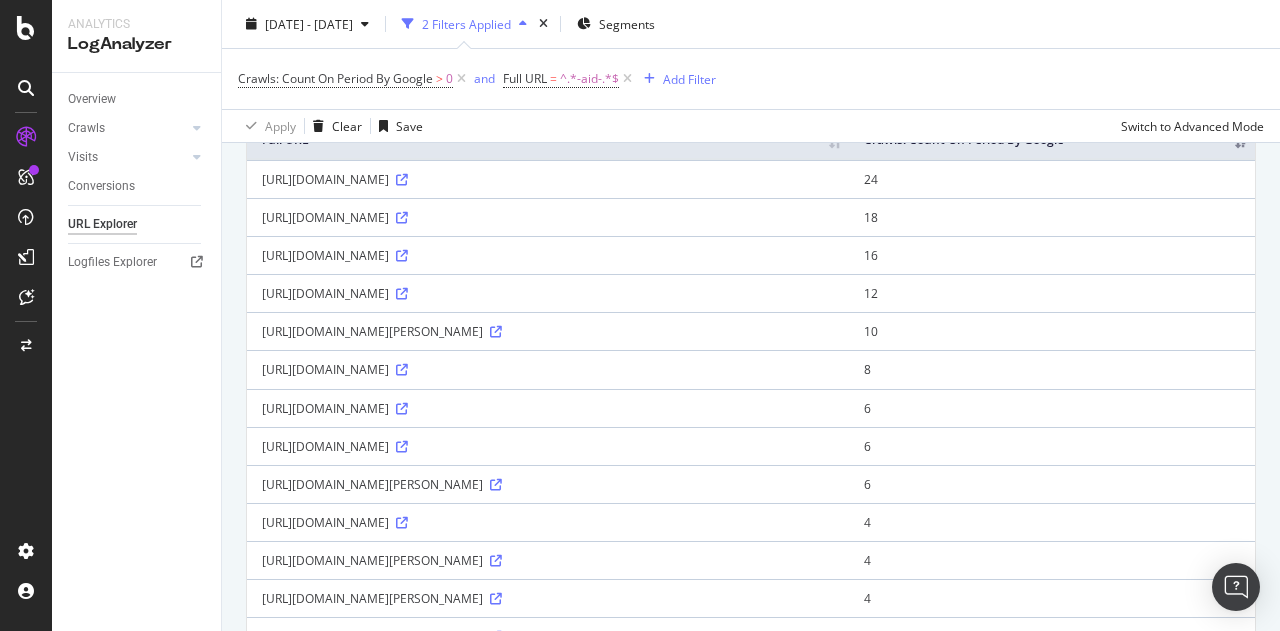drag, startPoint x: 532, startPoint y: 314, endPoint x: 566, endPoint y: 316, distance: 34.058773 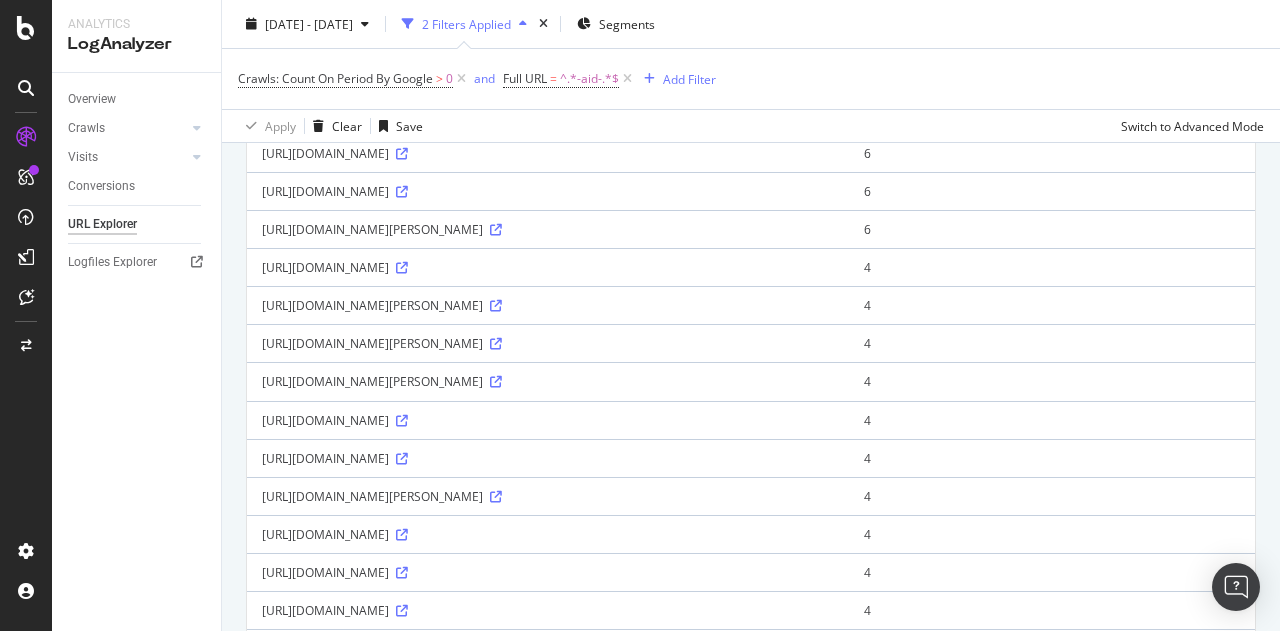 scroll, scrollTop: 500, scrollLeft: 0, axis: vertical 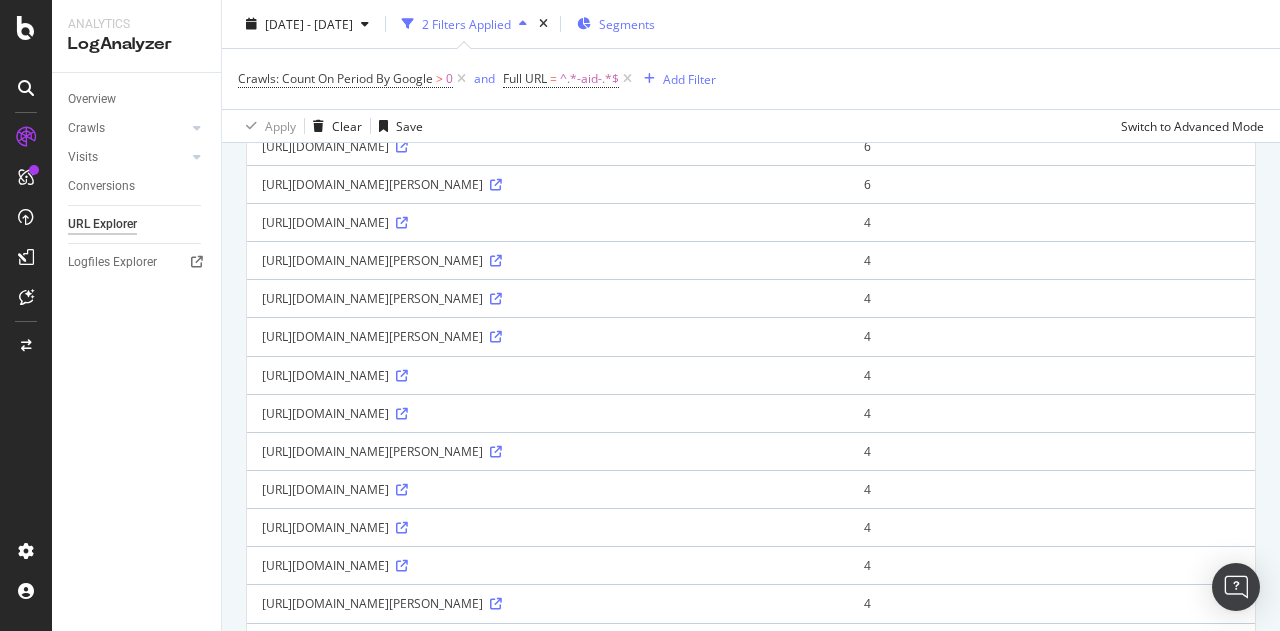 click on "Segments" at bounding box center (627, 23) 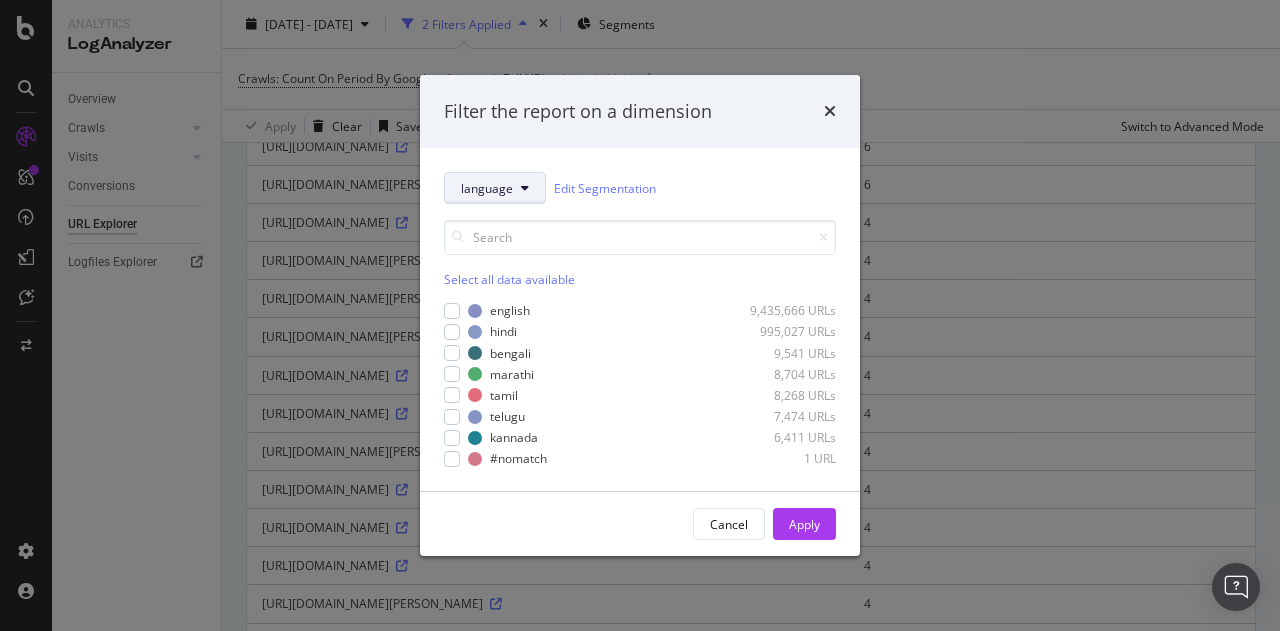 click on "language" at bounding box center [495, 188] 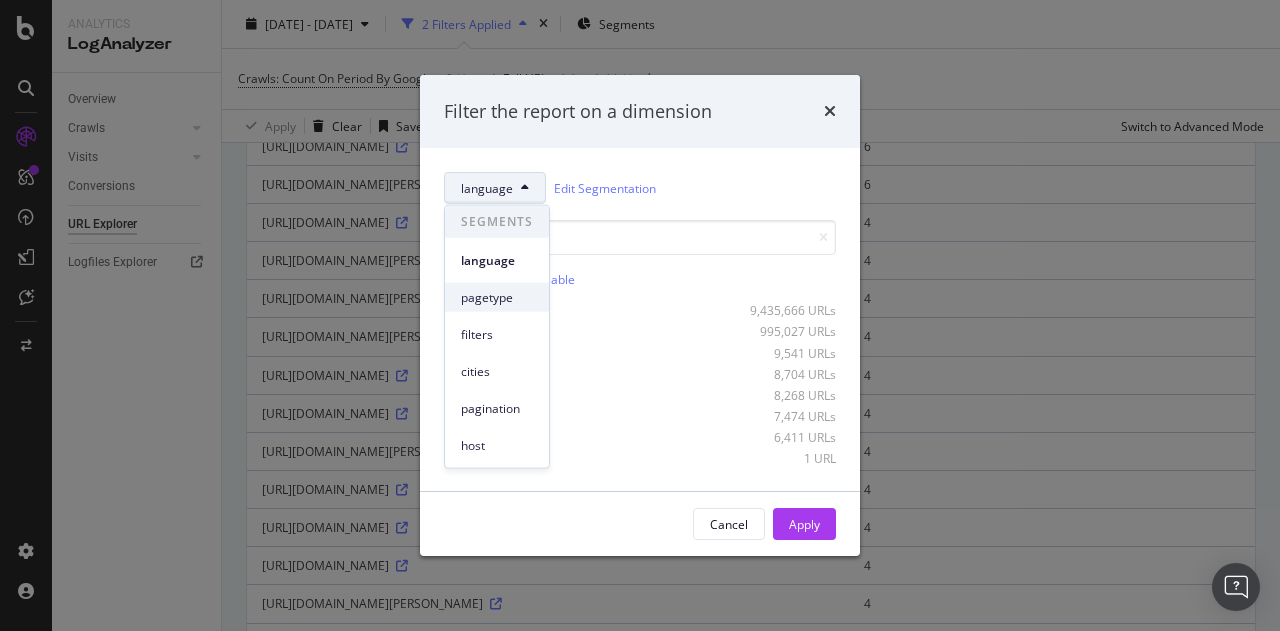 click on "pagetype" at bounding box center (497, 297) 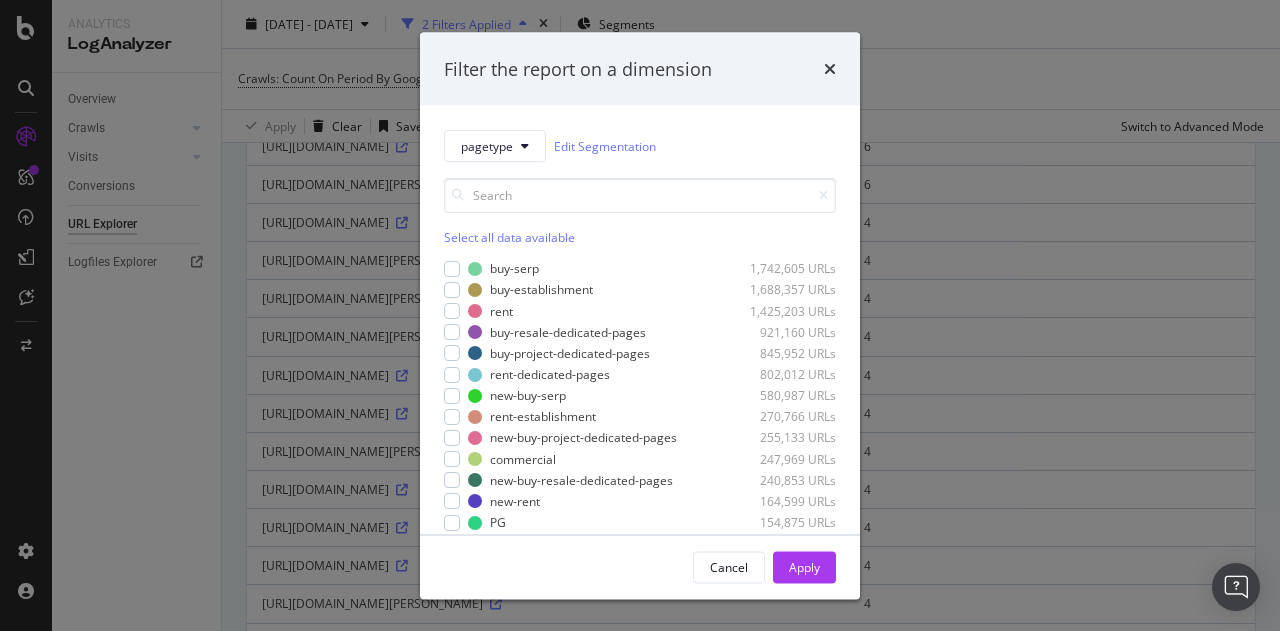 click on "Select all data available" at bounding box center (640, 237) 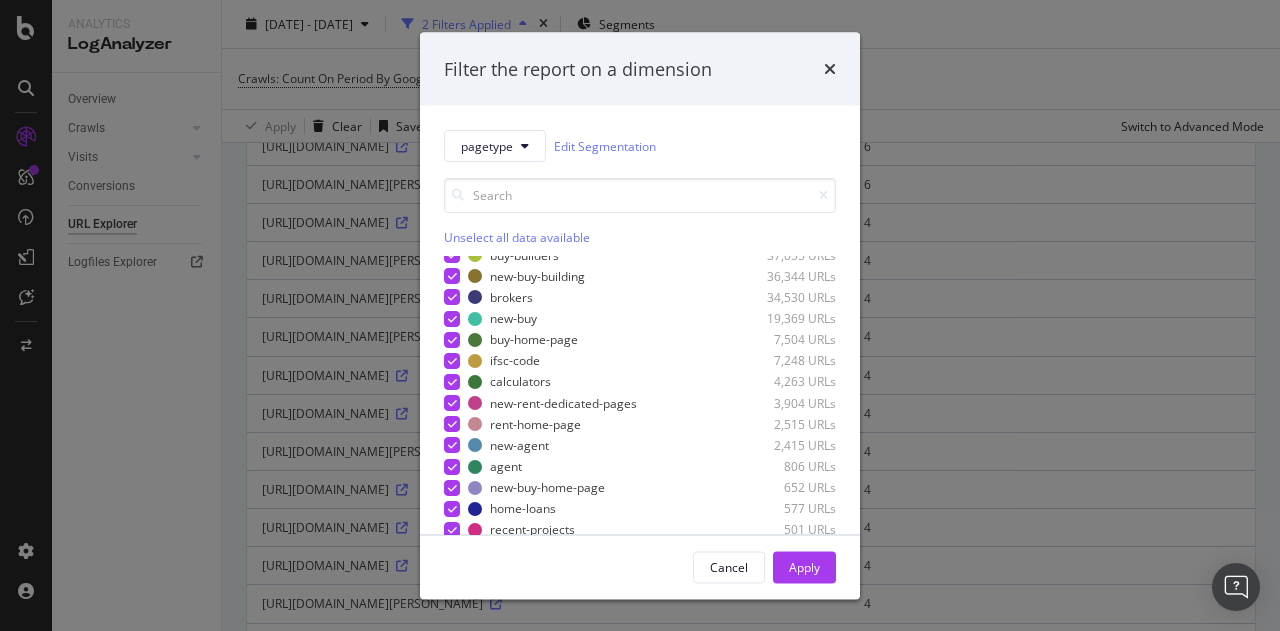 scroll, scrollTop: 562, scrollLeft: 0, axis: vertical 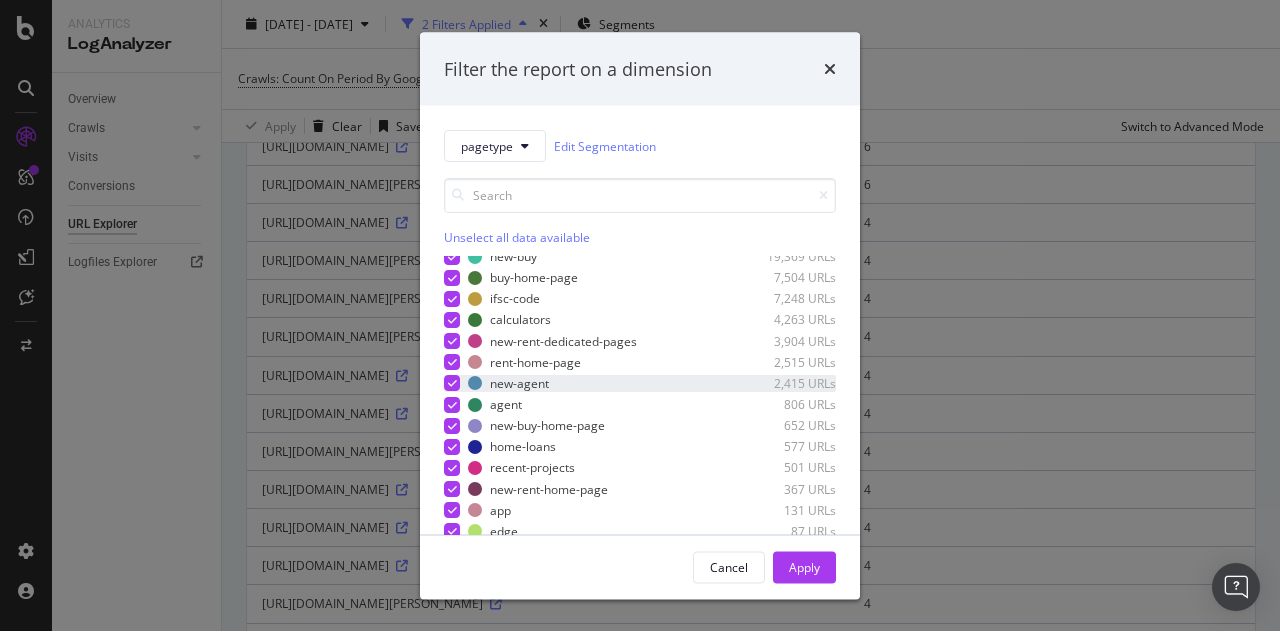 click at bounding box center [452, 383] 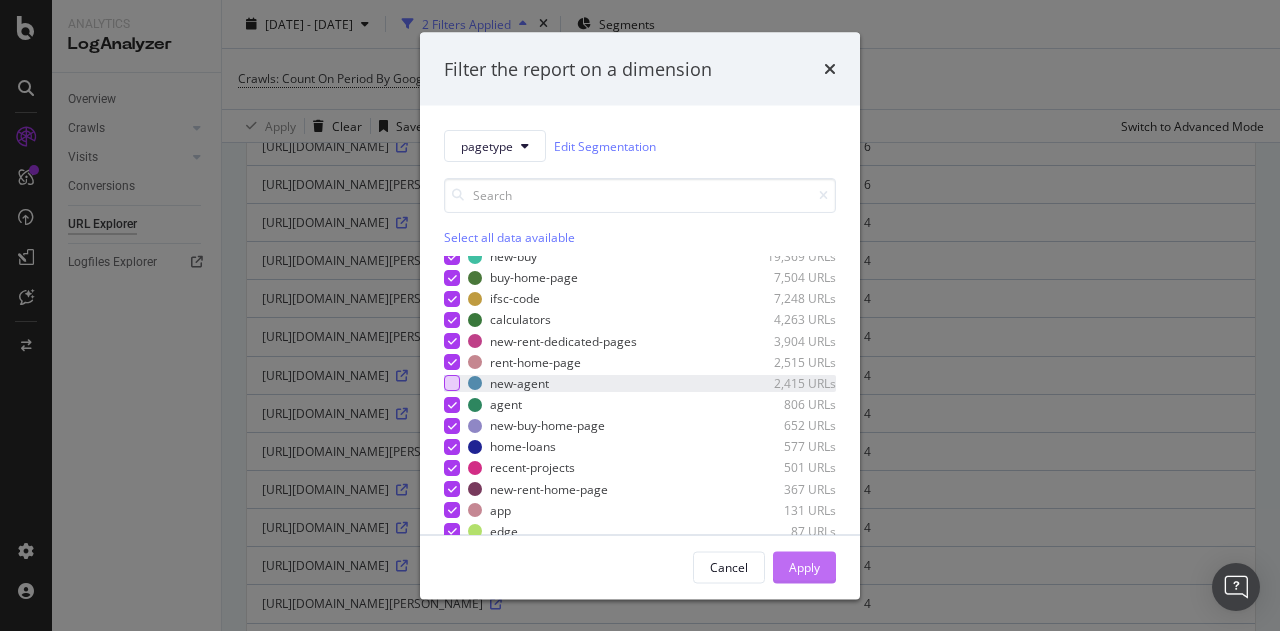click on "Apply" at bounding box center (804, 566) 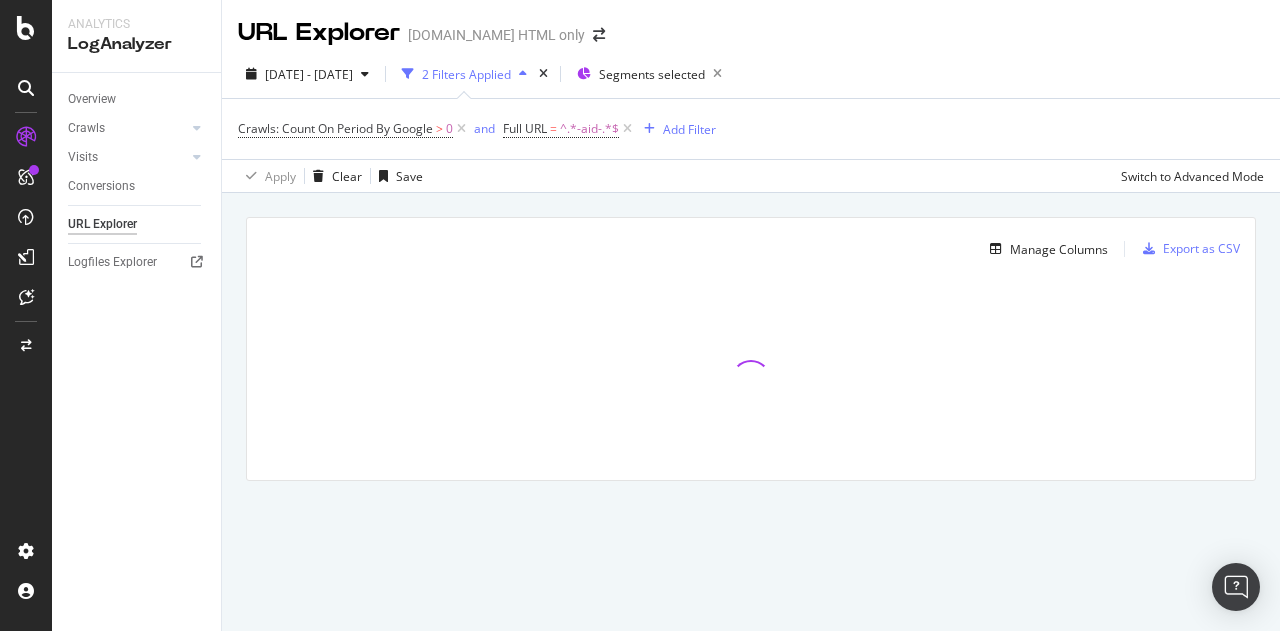 scroll, scrollTop: 0, scrollLeft: 0, axis: both 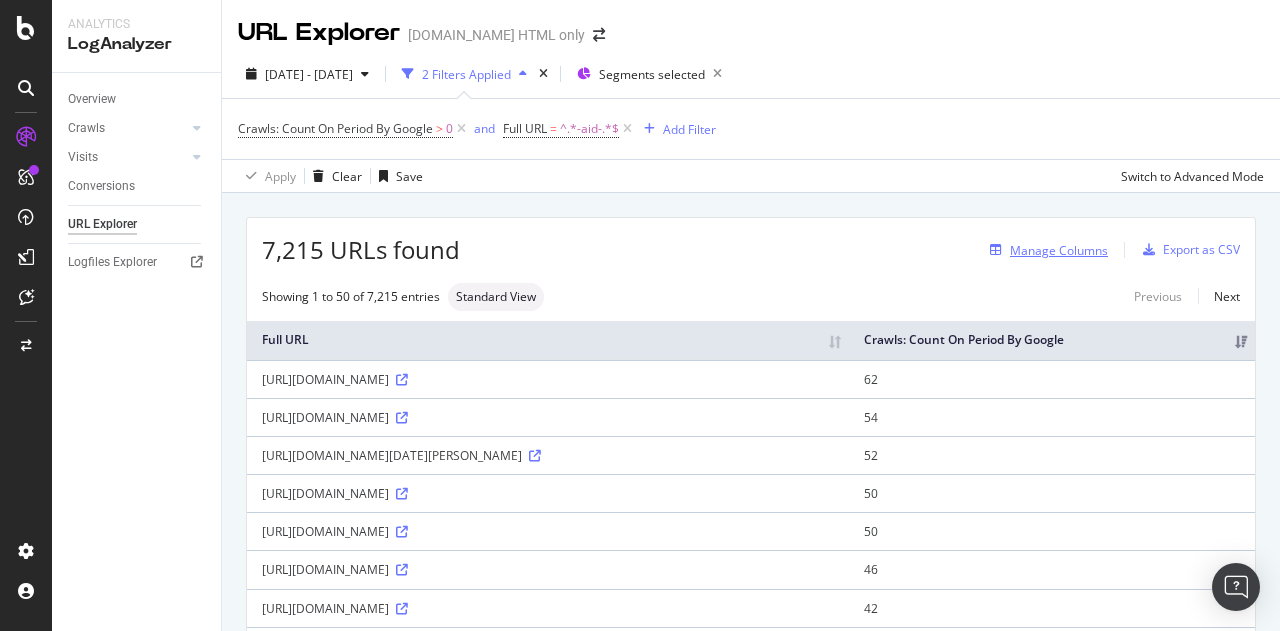 click on "Manage Columns" at bounding box center (1059, 250) 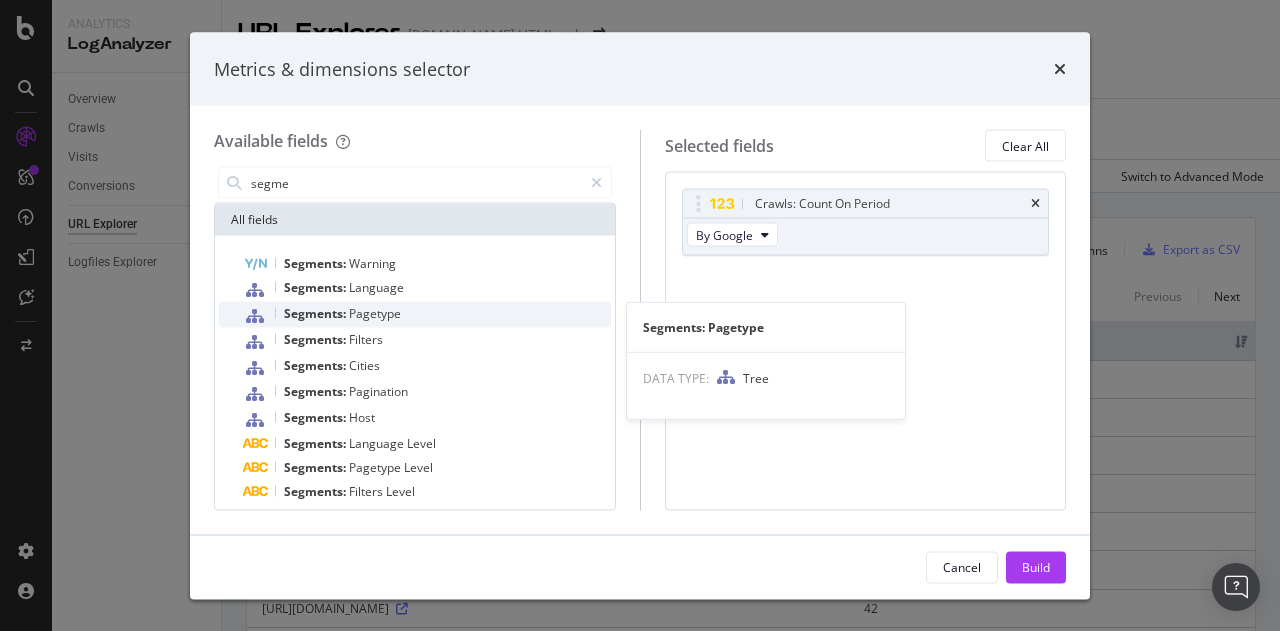 type on "segme" 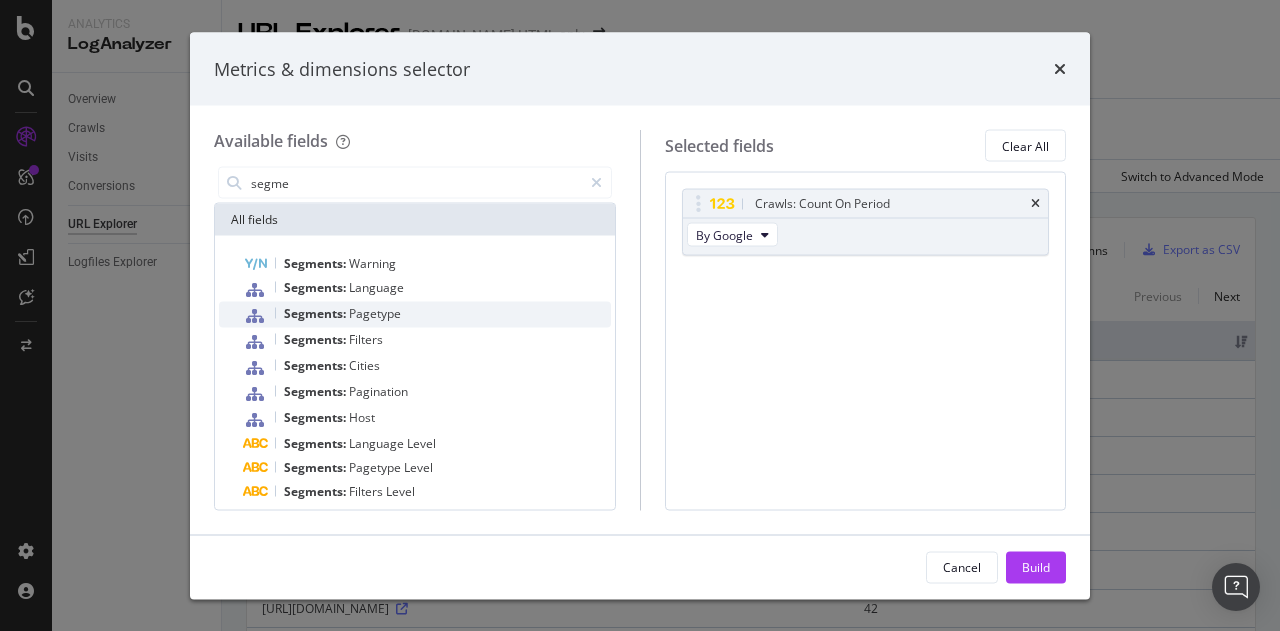 click on "Segments:" at bounding box center (316, 313) 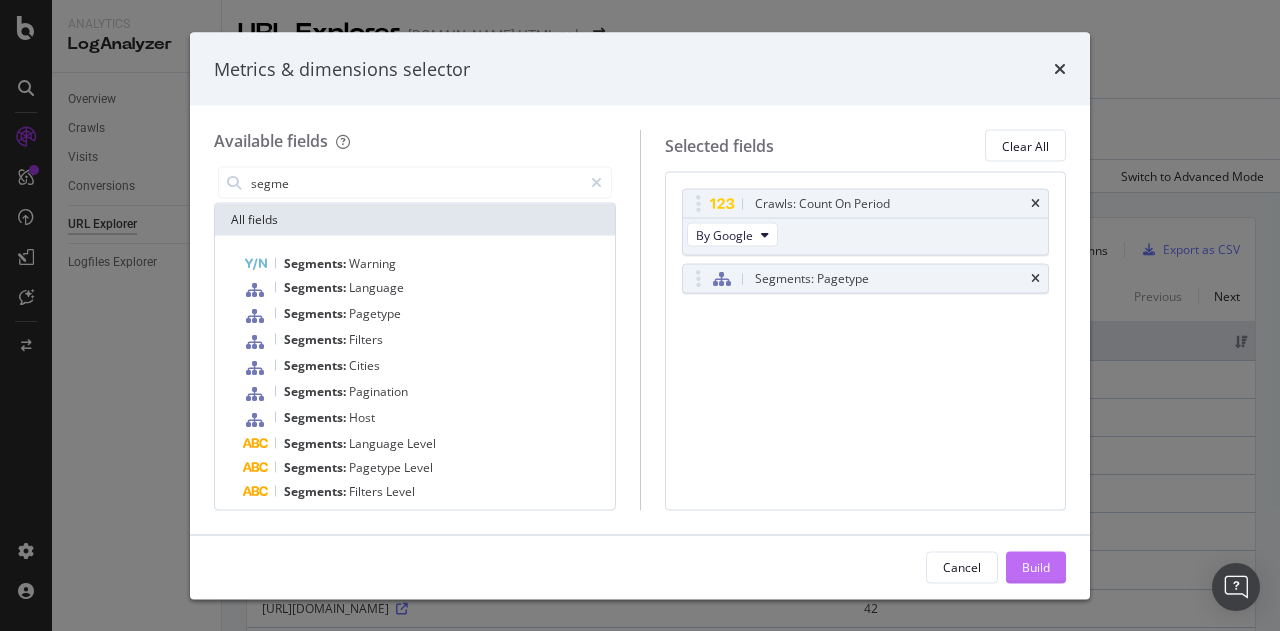 click on "Build" at bounding box center [1036, 566] 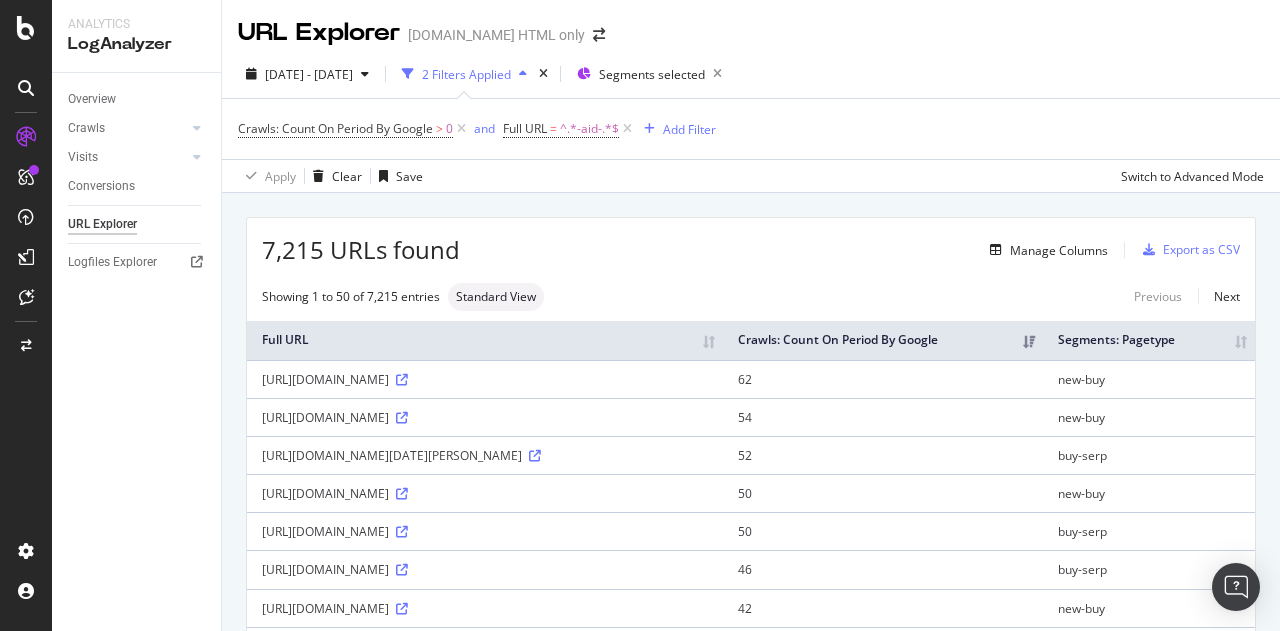 drag, startPoint x: 258, startPoint y: 395, endPoint x: 838, endPoint y: 392, distance: 580.00775 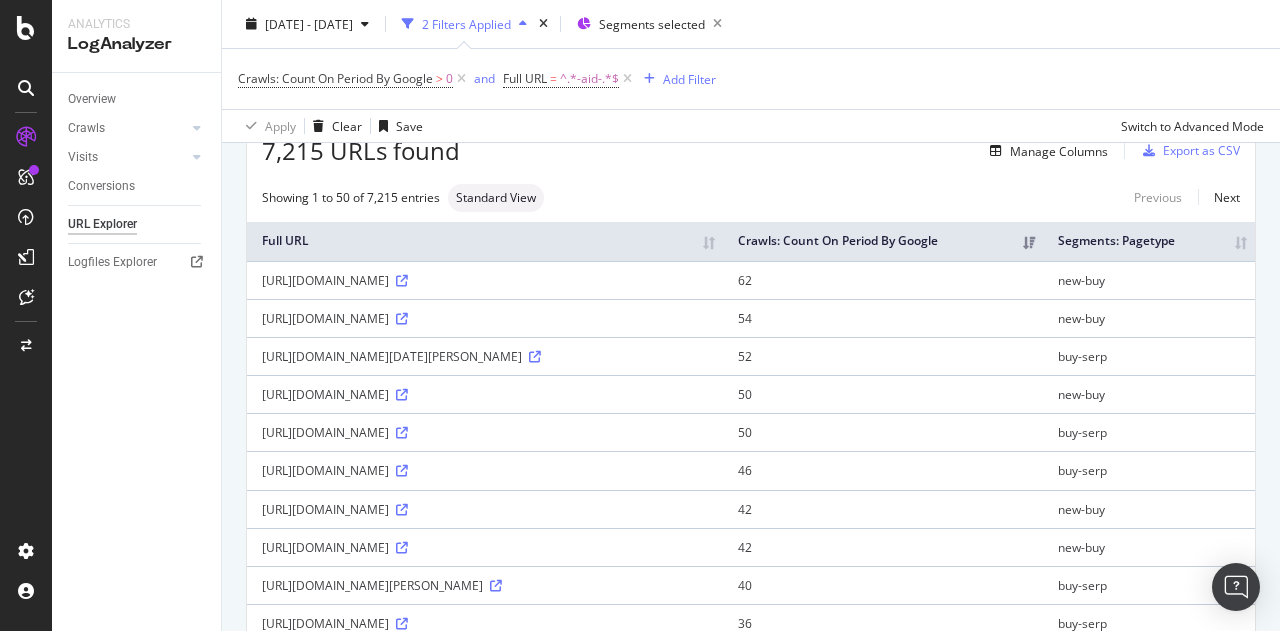 scroll, scrollTop: 100, scrollLeft: 0, axis: vertical 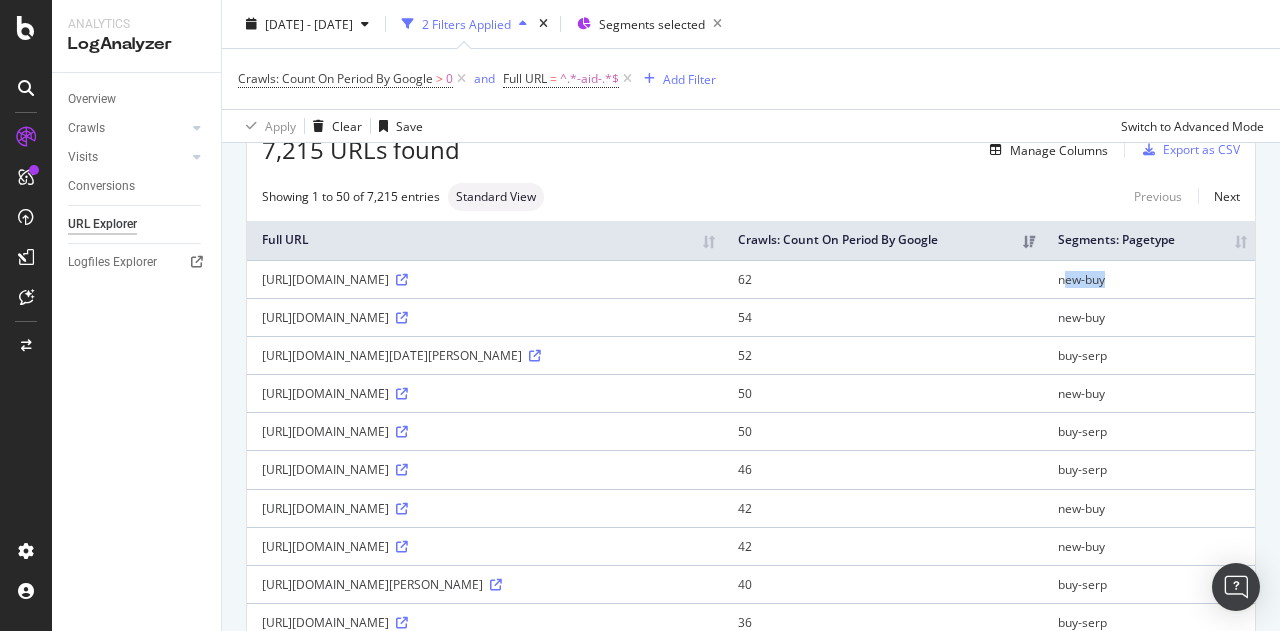 drag, startPoint x: 1116, startPoint y: 295, endPoint x: 1157, endPoint y: 295, distance: 41 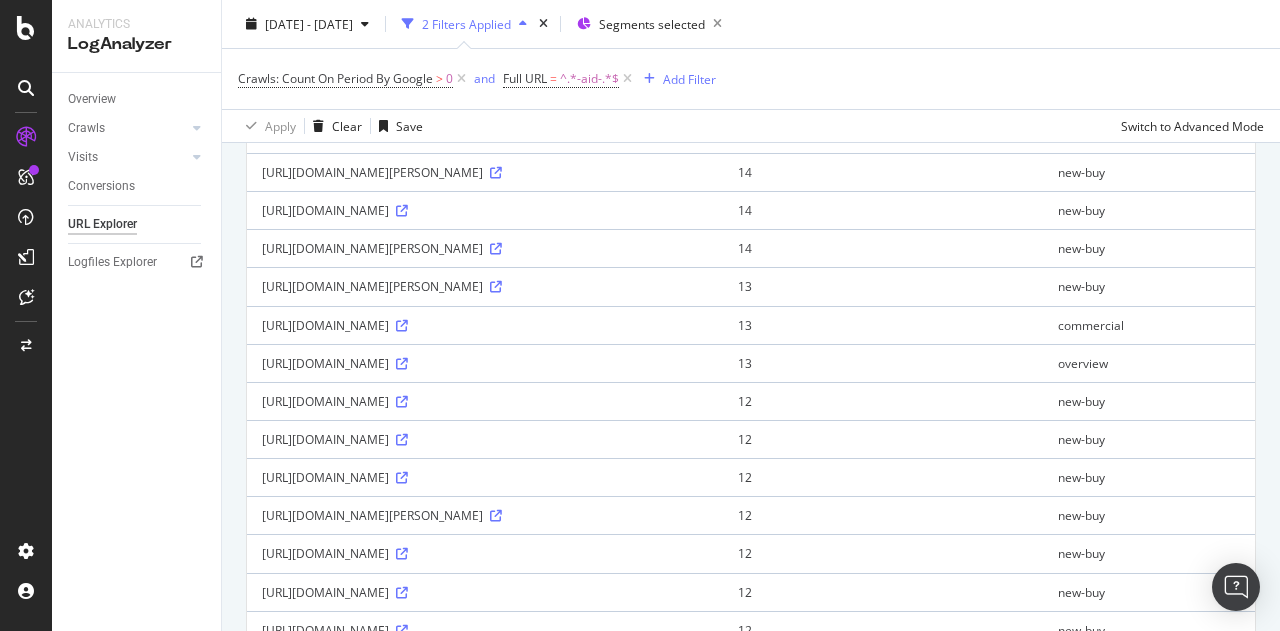 scroll, scrollTop: 1400, scrollLeft: 0, axis: vertical 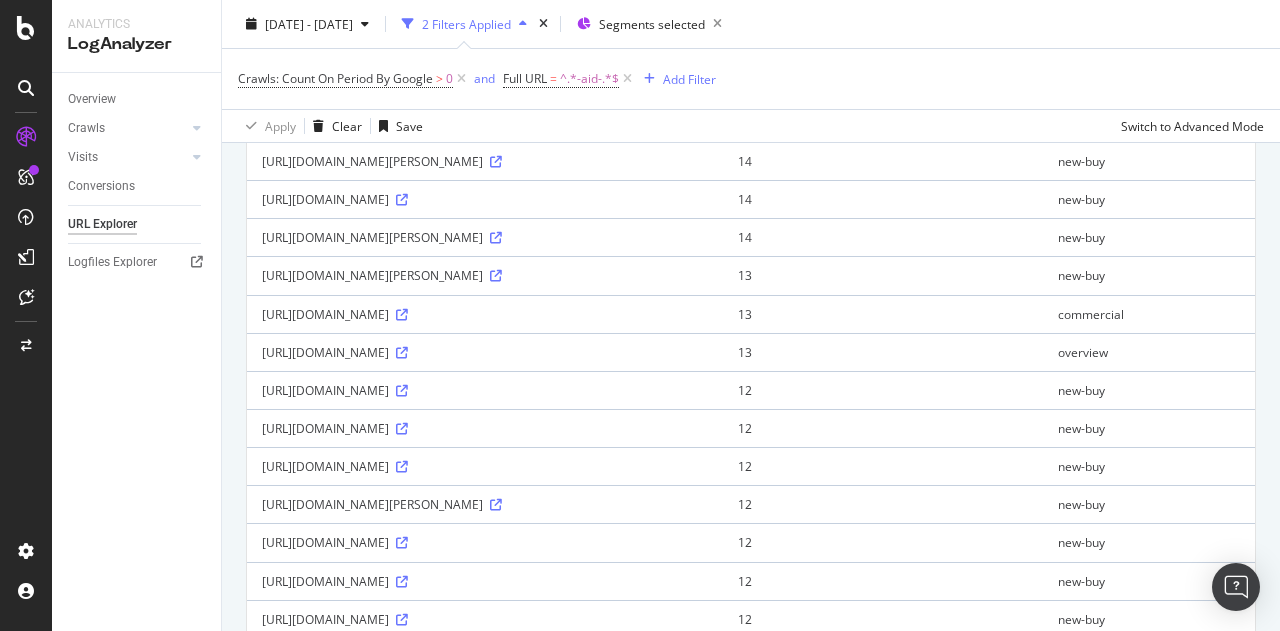drag, startPoint x: 762, startPoint y: 386, endPoint x: 726, endPoint y: 385, distance: 36.013885 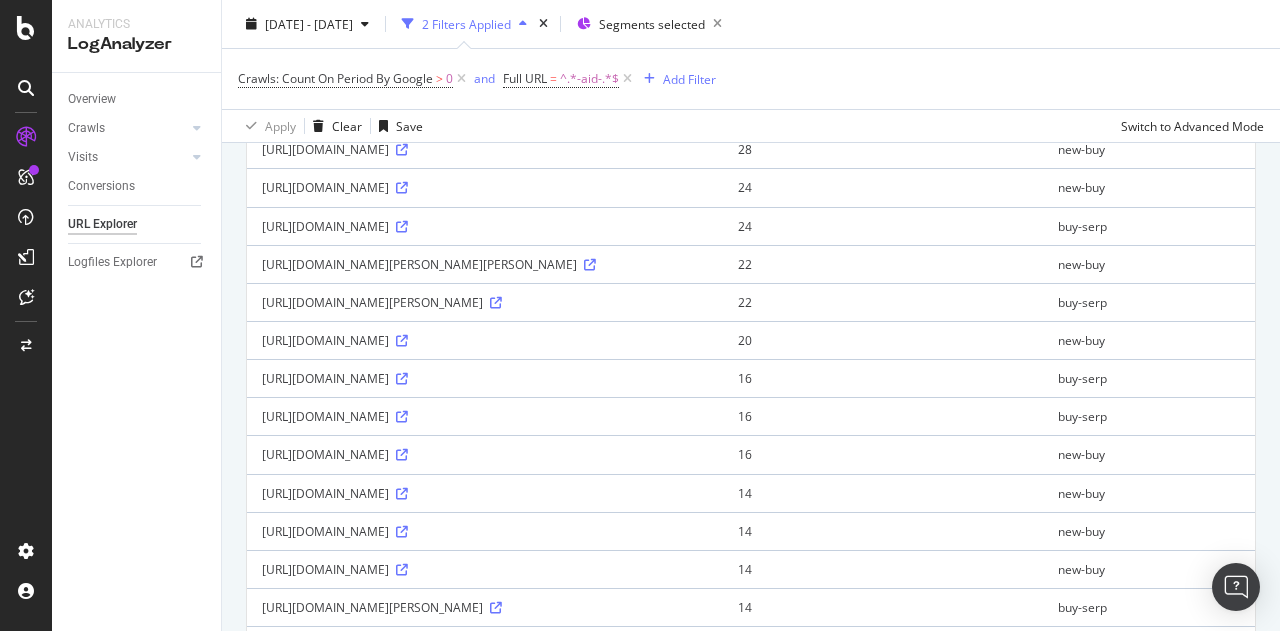scroll, scrollTop: 668, scrollLeft: 0, axis: vertical 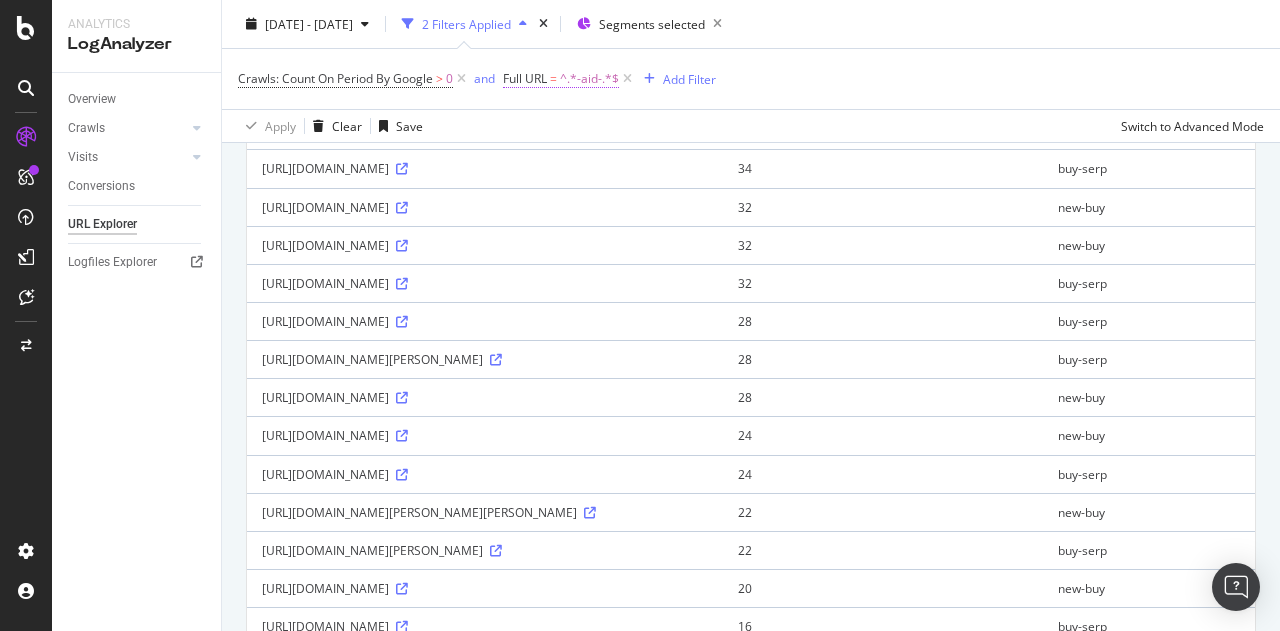 click on "=" at bounding box center (553, 78) 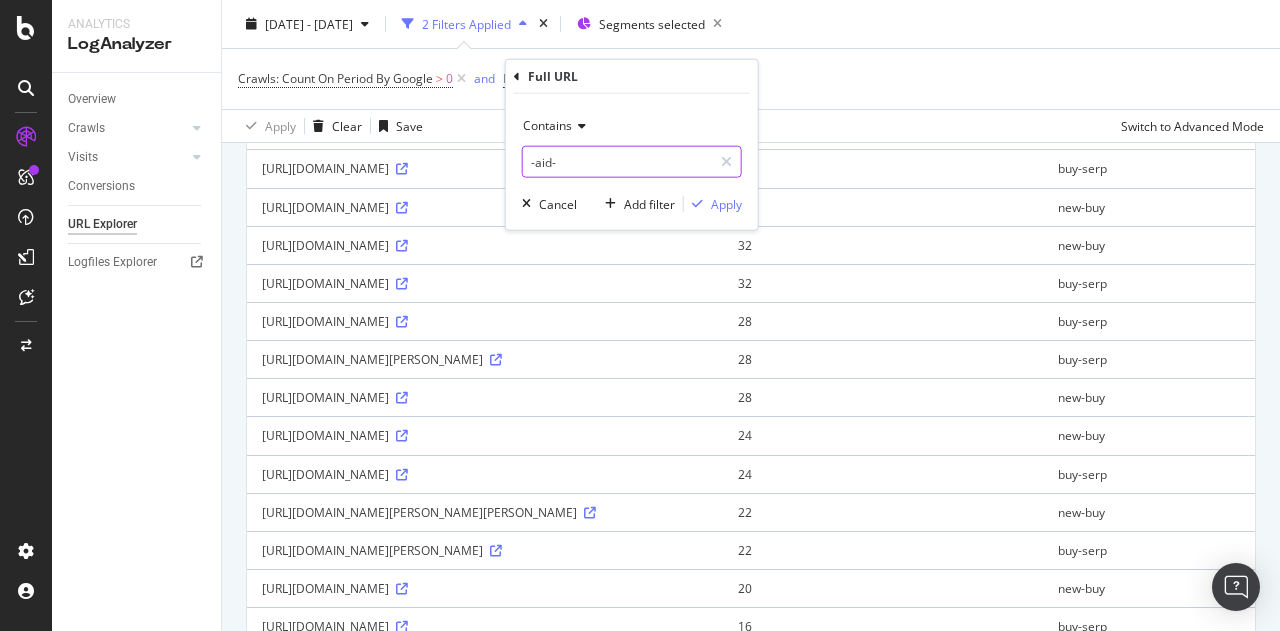 click on "-aid-" at bounding box center [617, 162] 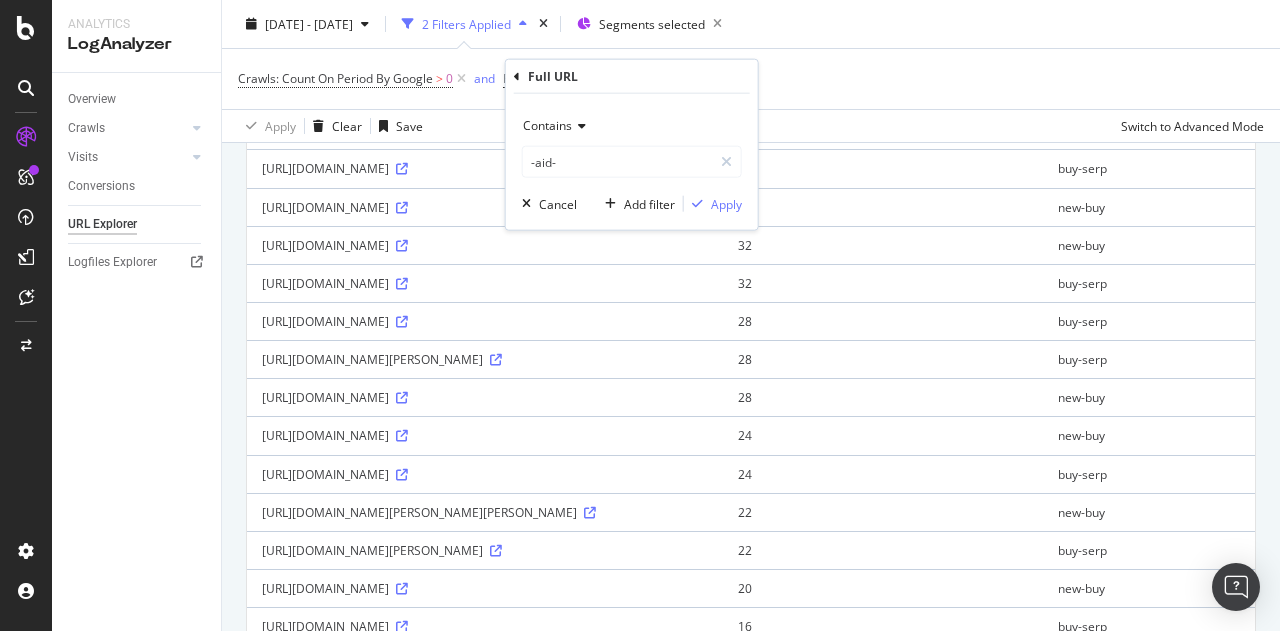 click on "Crawls: Count On Period By Google   >     0 and Full URL   =     ^.*-aid-.*$ Add Filter" at bounding box center [751, 79] 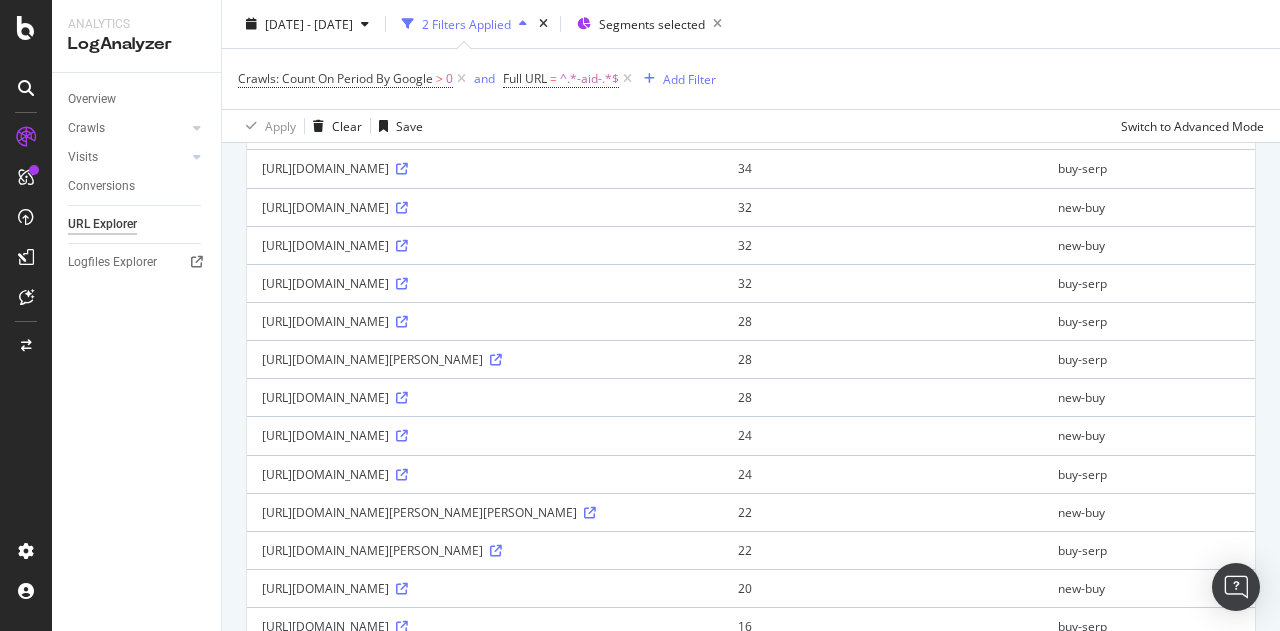 drag, startPoint x: 411, startPoint y: 199, endPoint x: 506, endPoint y: 197, distance: 95.02105 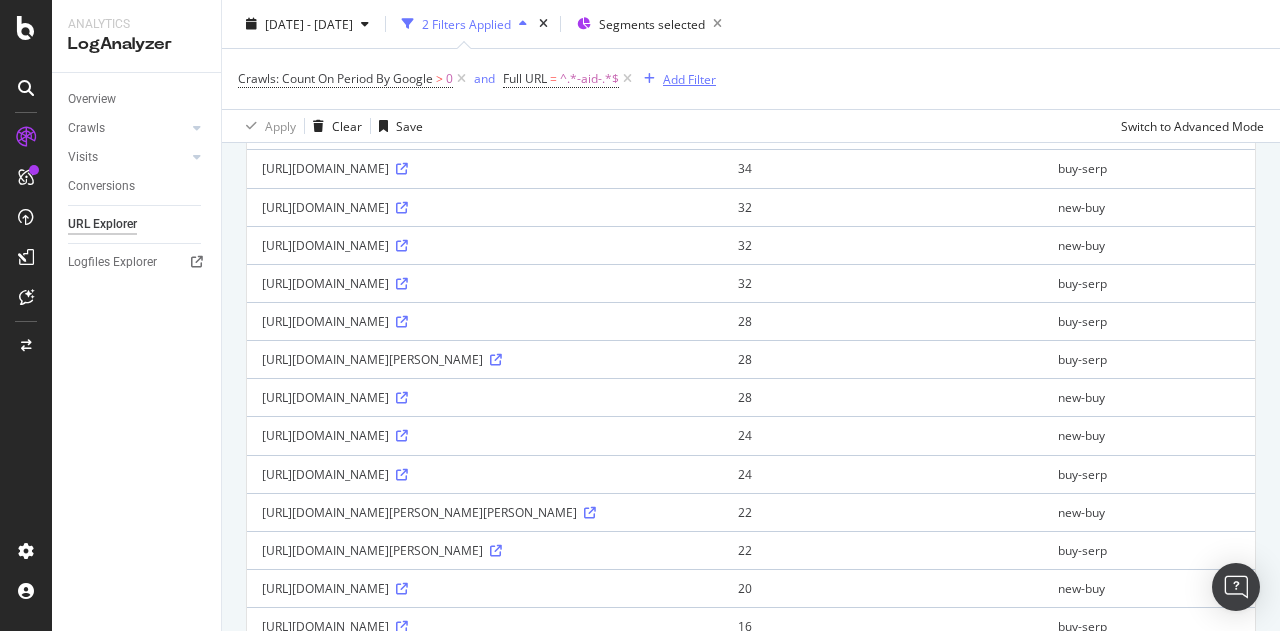 click on "Add Filter" at bounding box center [689, 78] 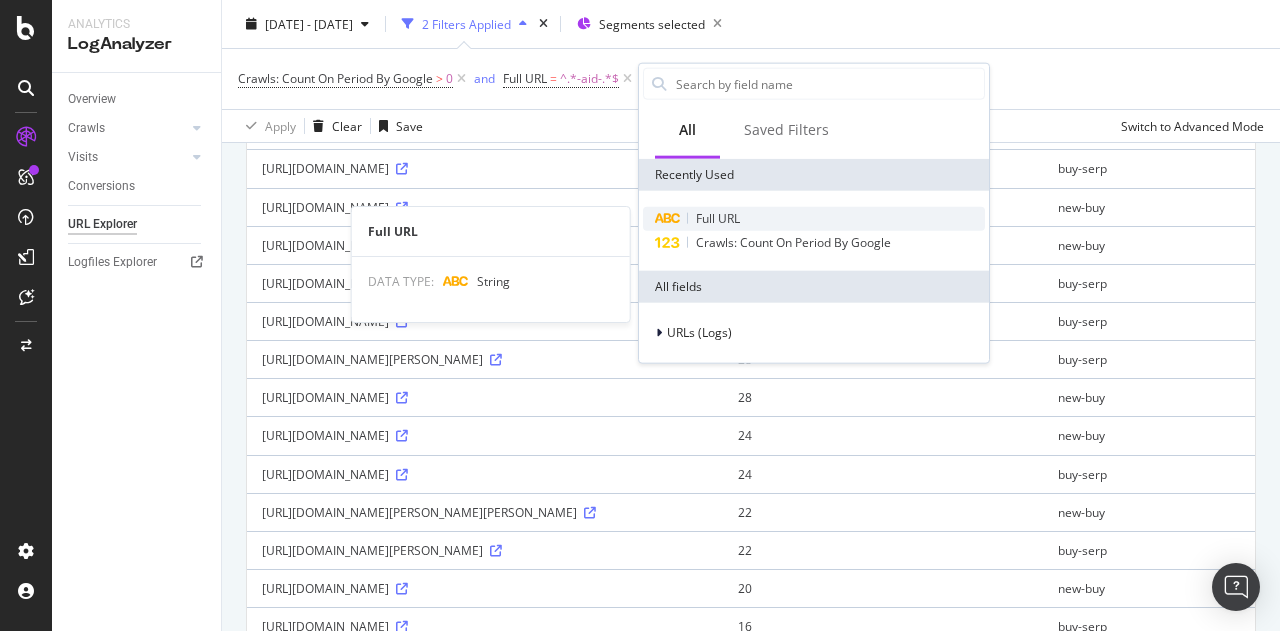 click on "Full URL" at bounding box center [718, 218] 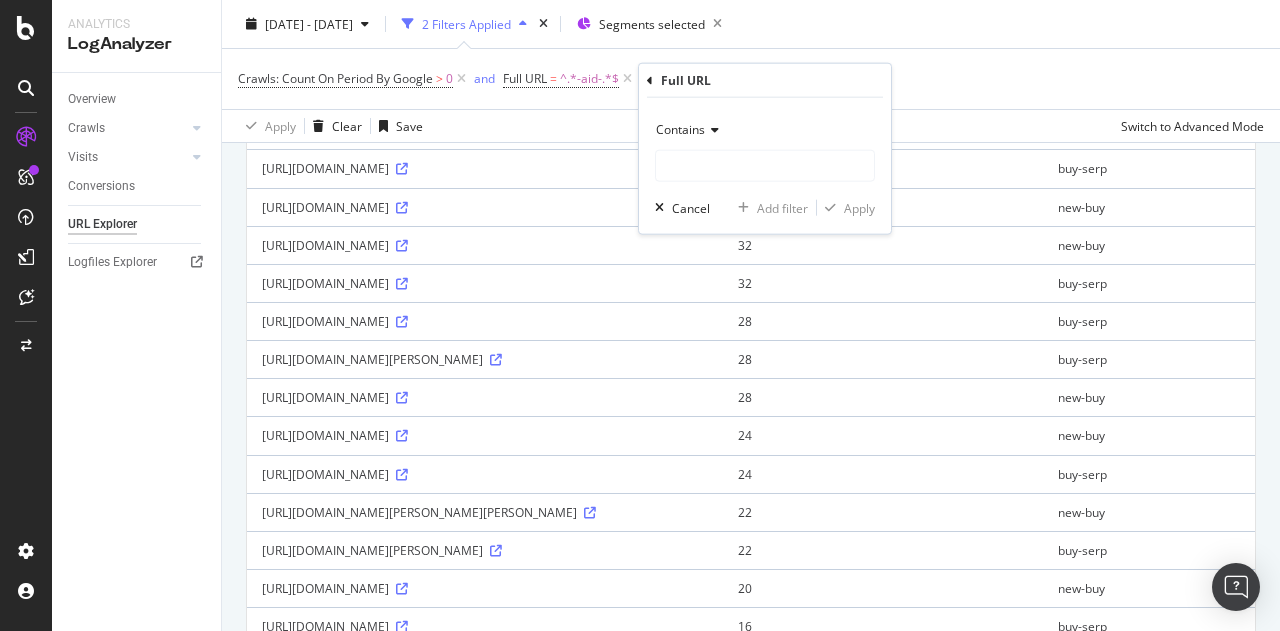 click on "Contains" at bounding box center [680, 129] 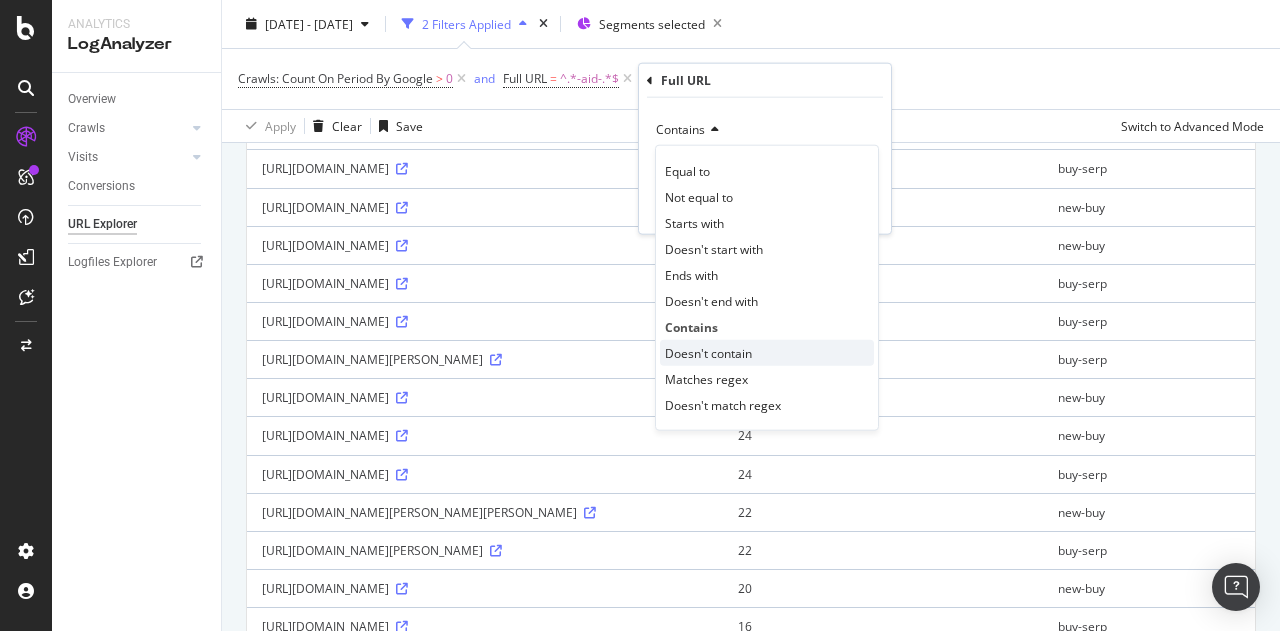 click on "Doesn't contain" at bounding box center (708, 352) 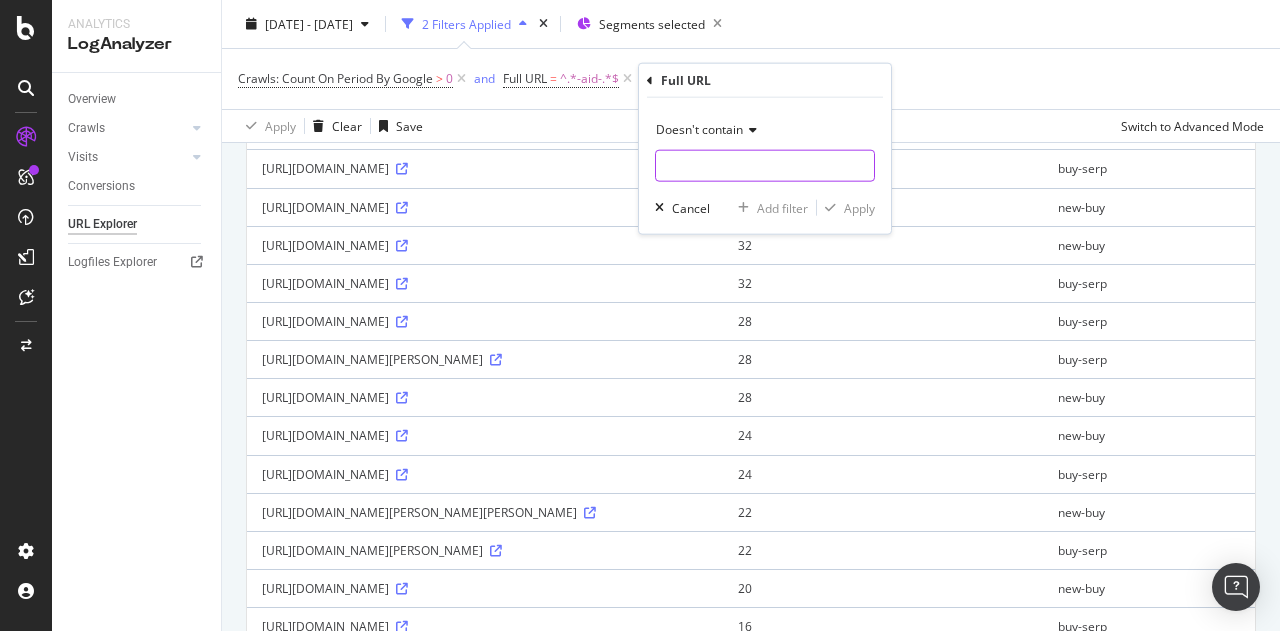 click at bounding box center (765, 166) 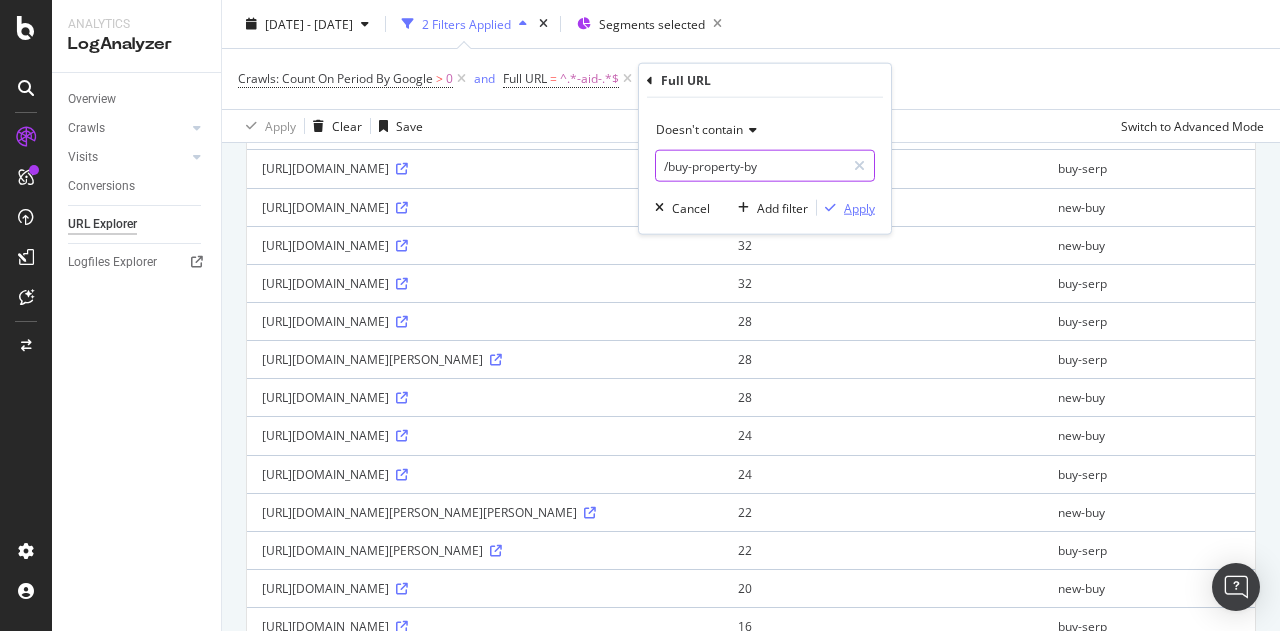 type on "/buy-property-by" 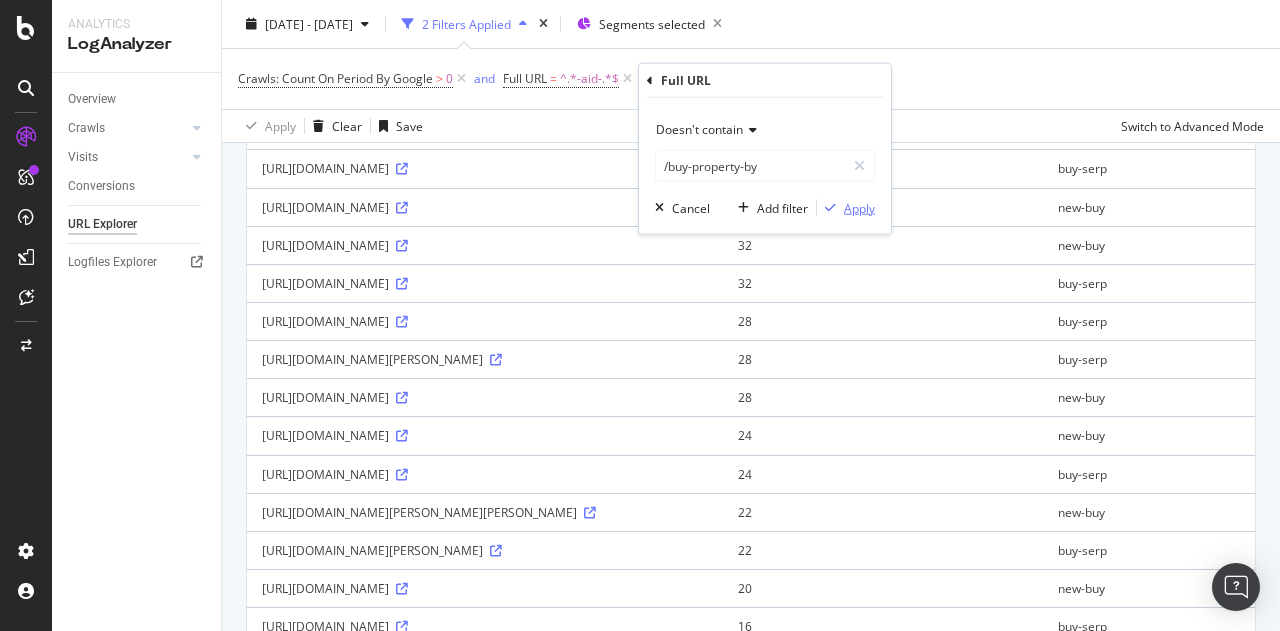 click on "Apply" at bounding box center [859, 207] 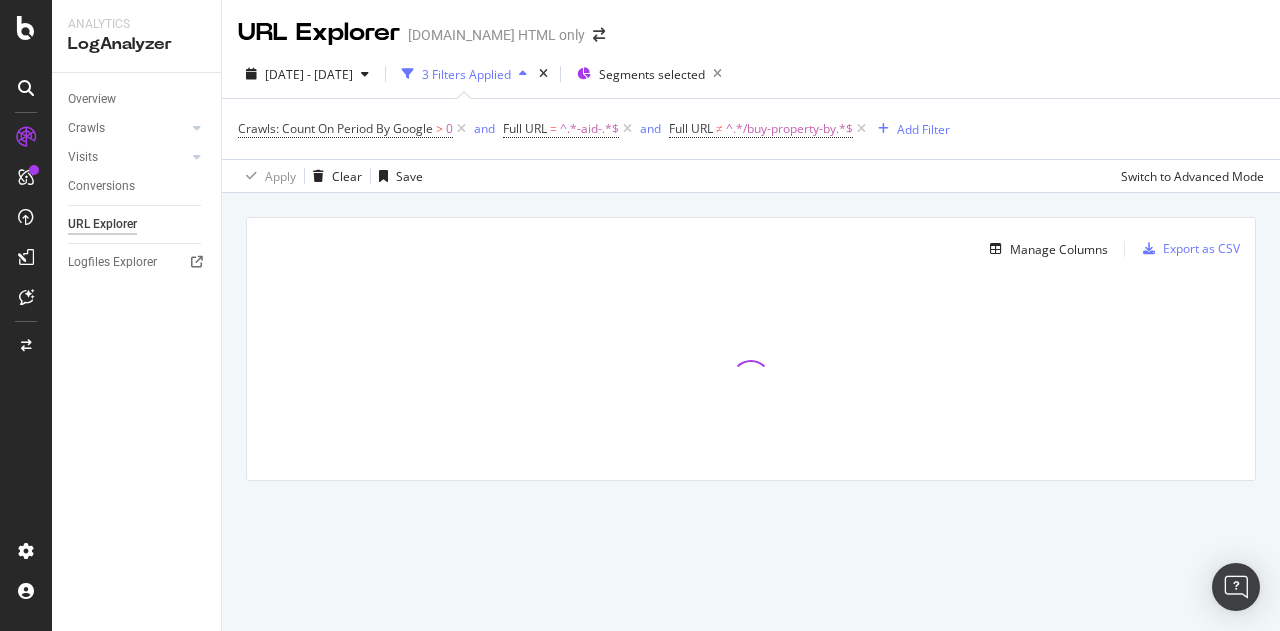 scroll, scrollTop: 0, scrollLeft: 0, axis: both 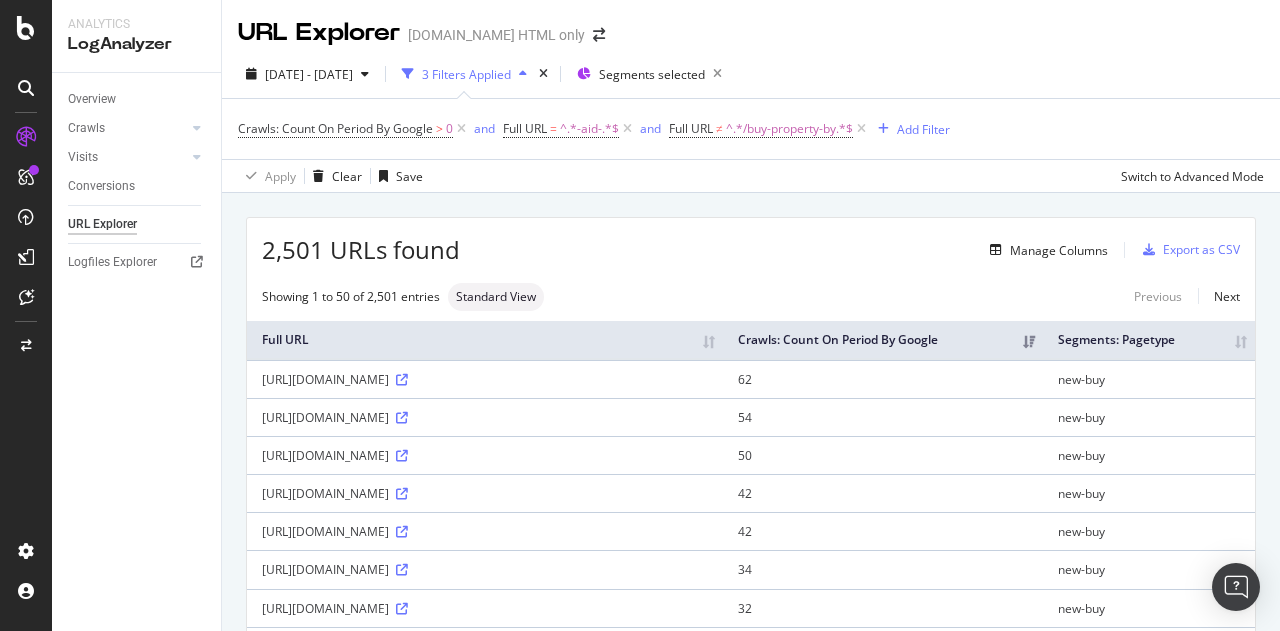 drag, startPoint x: 373, startPoint y: 396, endPoint x: 465, endPoint y: 395, distance: 92.00543 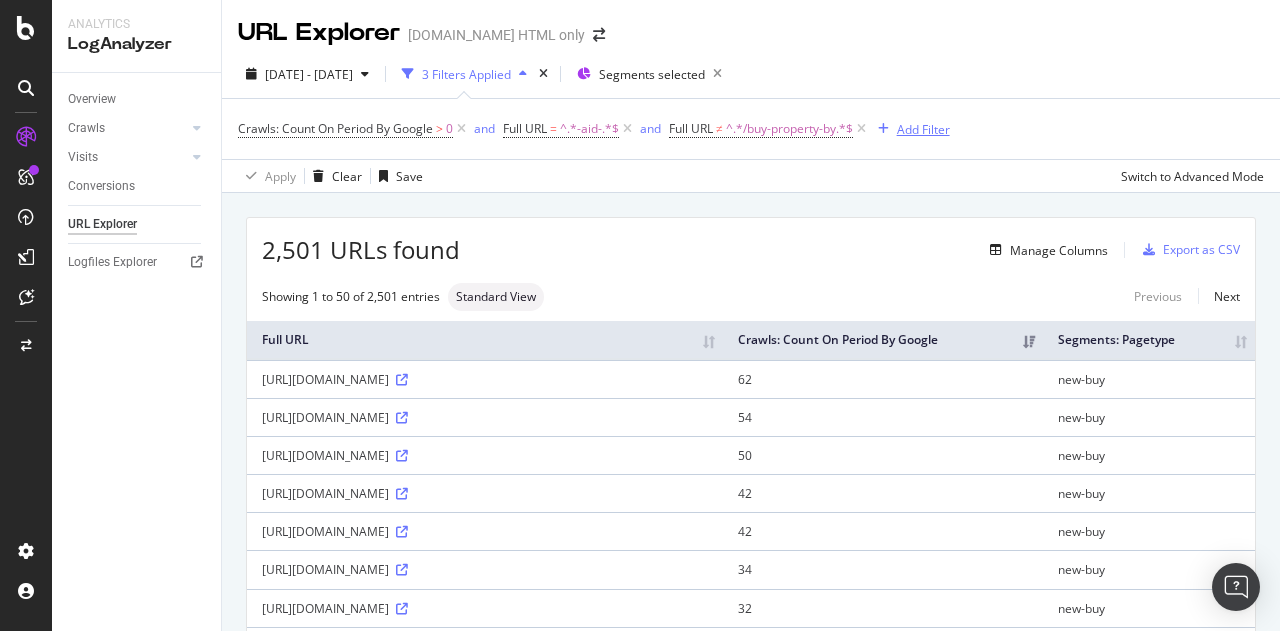 click on "Add Filter" at bounding box center (923, 129) 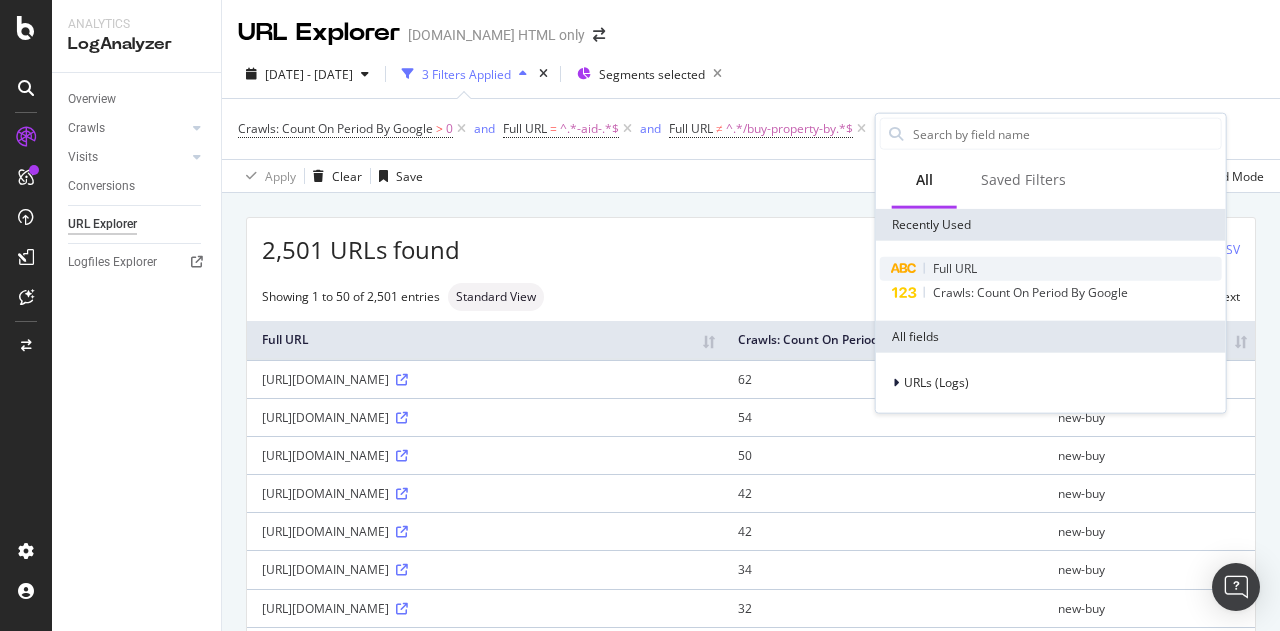 click on "Full URL" at bounding box center [955, 268] 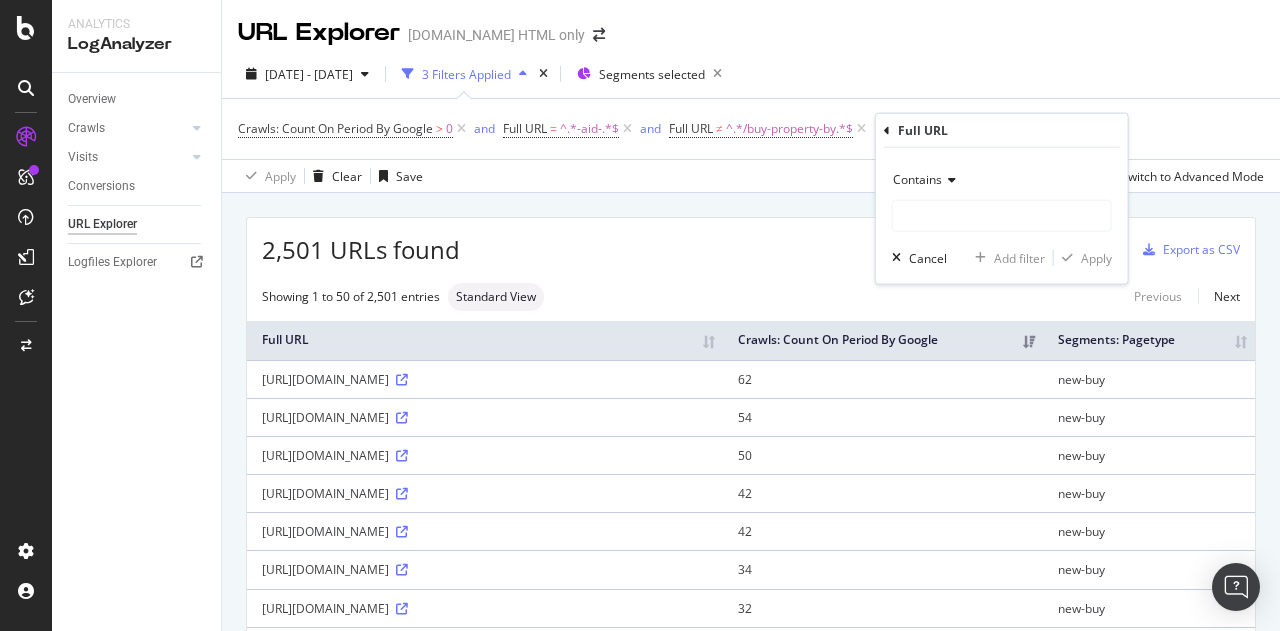 click on "Contains" at bounding box center (917, 179) 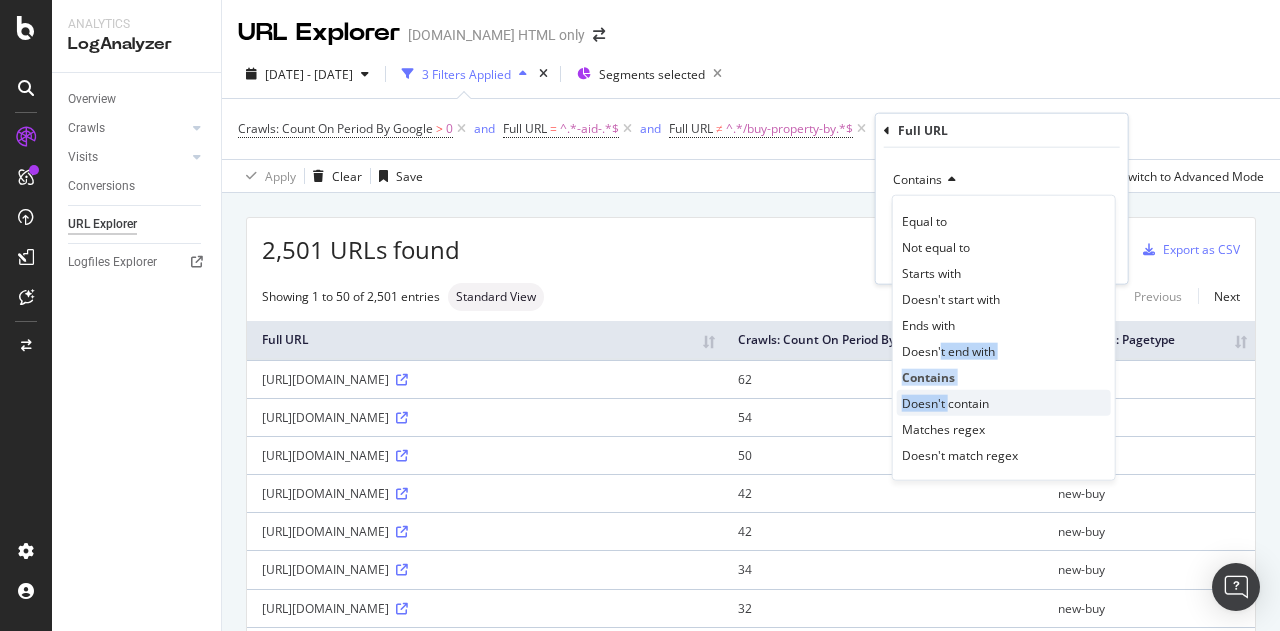 drag, startPoint x: 939, startPoint y: 355, endPoint x: 948, endPoint y: 397, distance: 42.953465 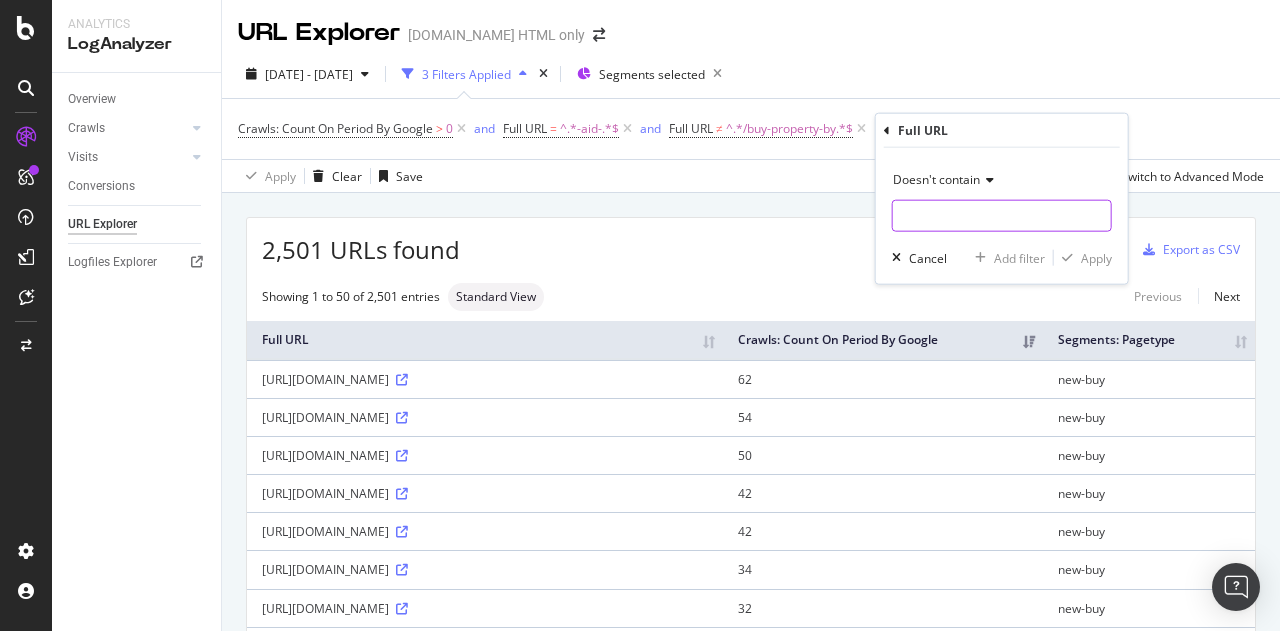click at bounding box center (1002, 216) 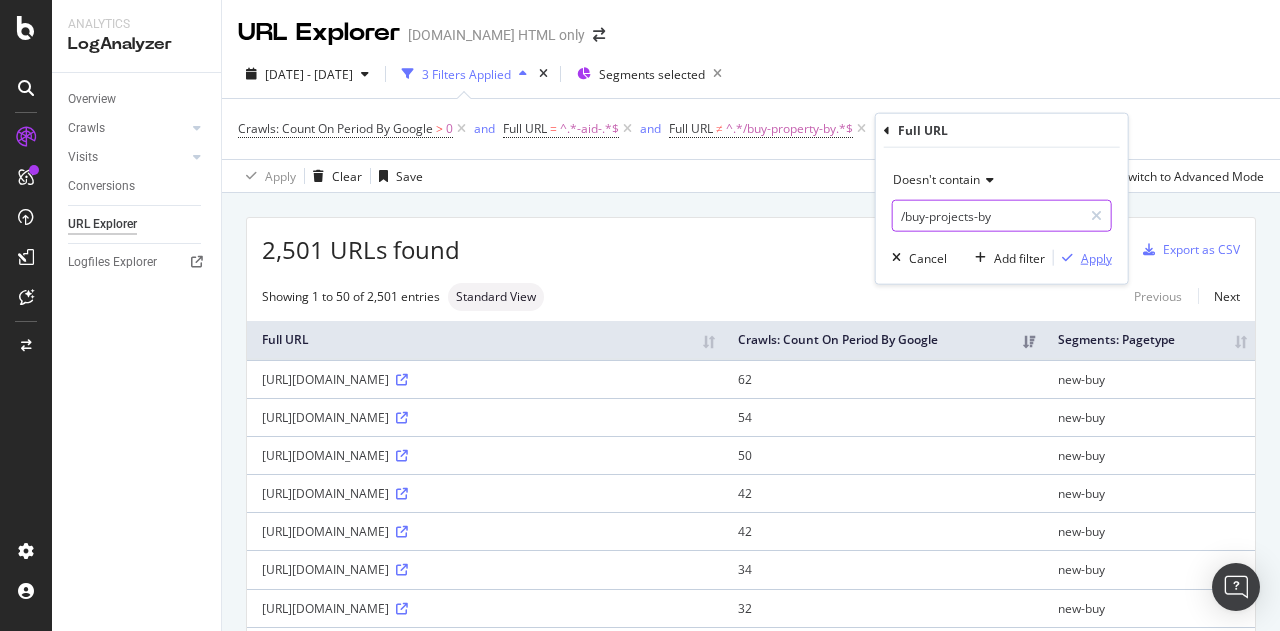 type on "/buy-projects-by" 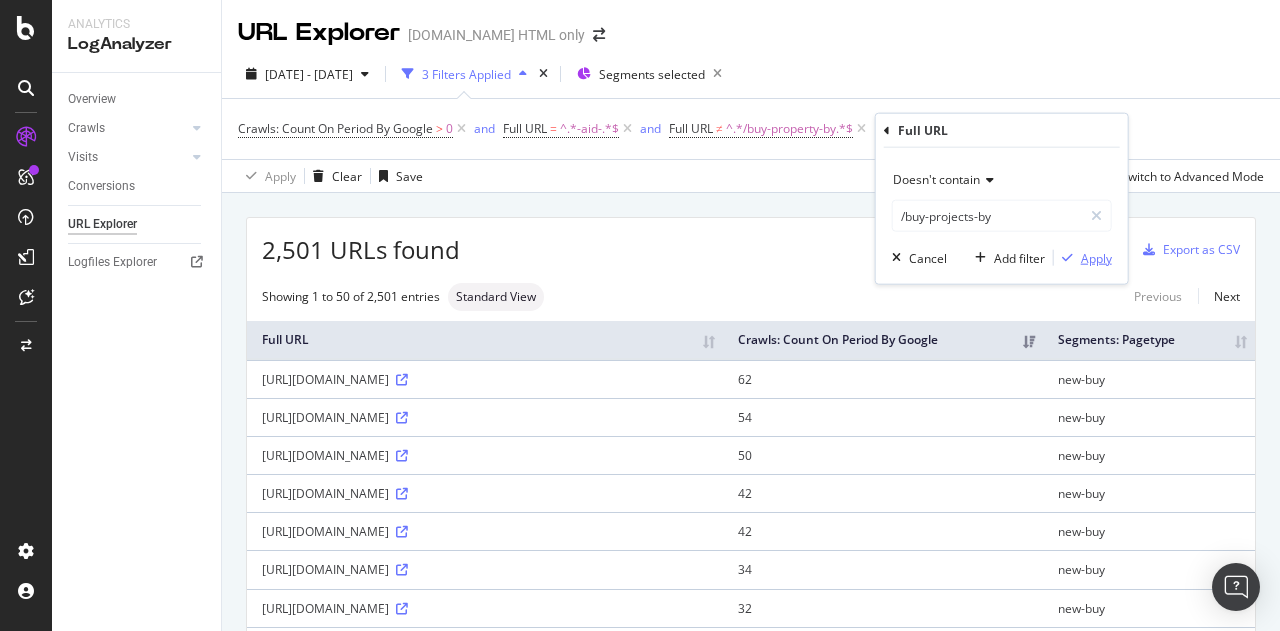 click on "Apply" at bounding box center (1096, 257) 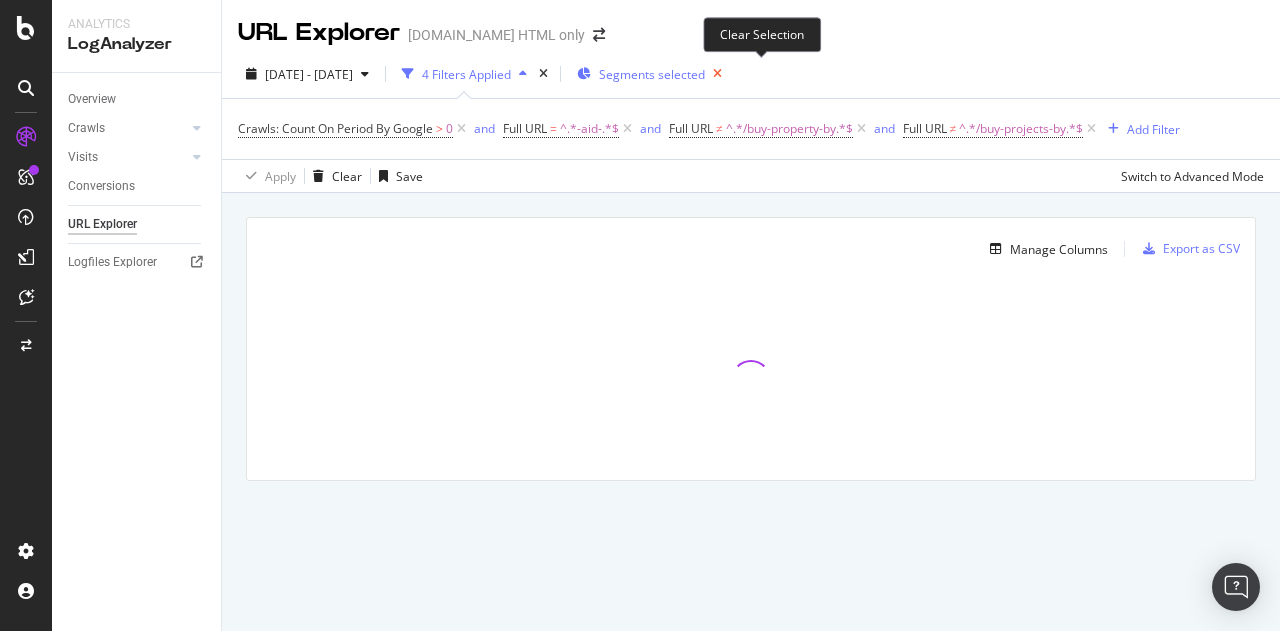 click at bounding box center (717, 74) 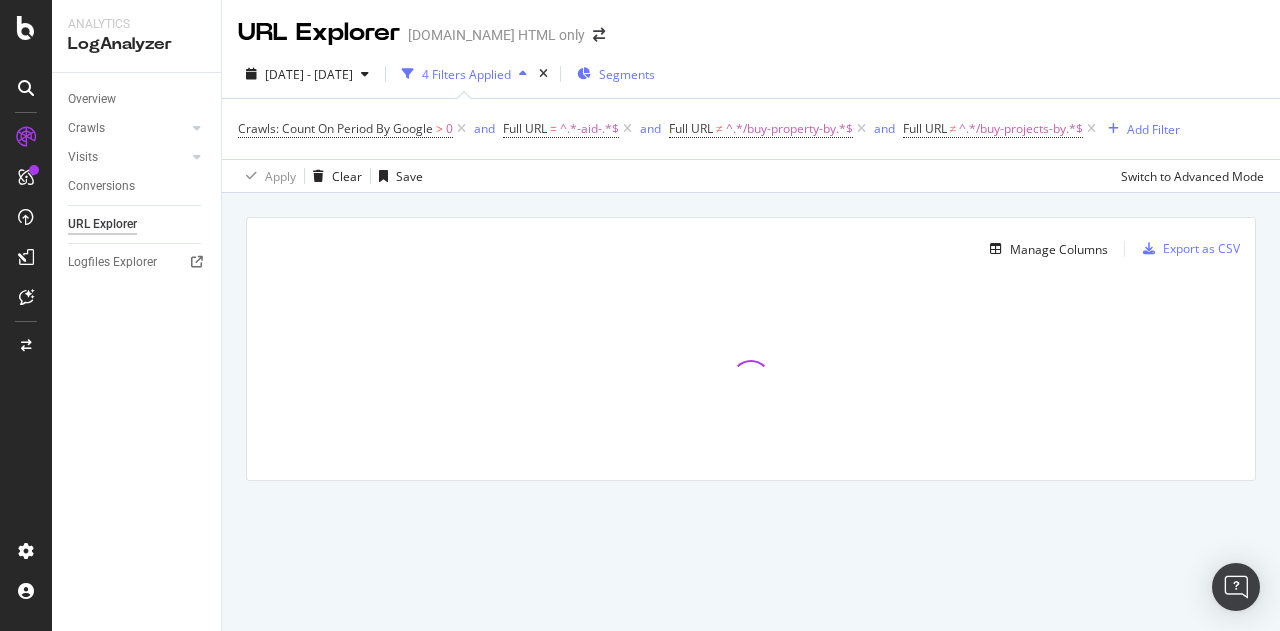 click on "[DATE] - [DATE] 4 Filters Applied Segments" at bounding box center (751, 78) 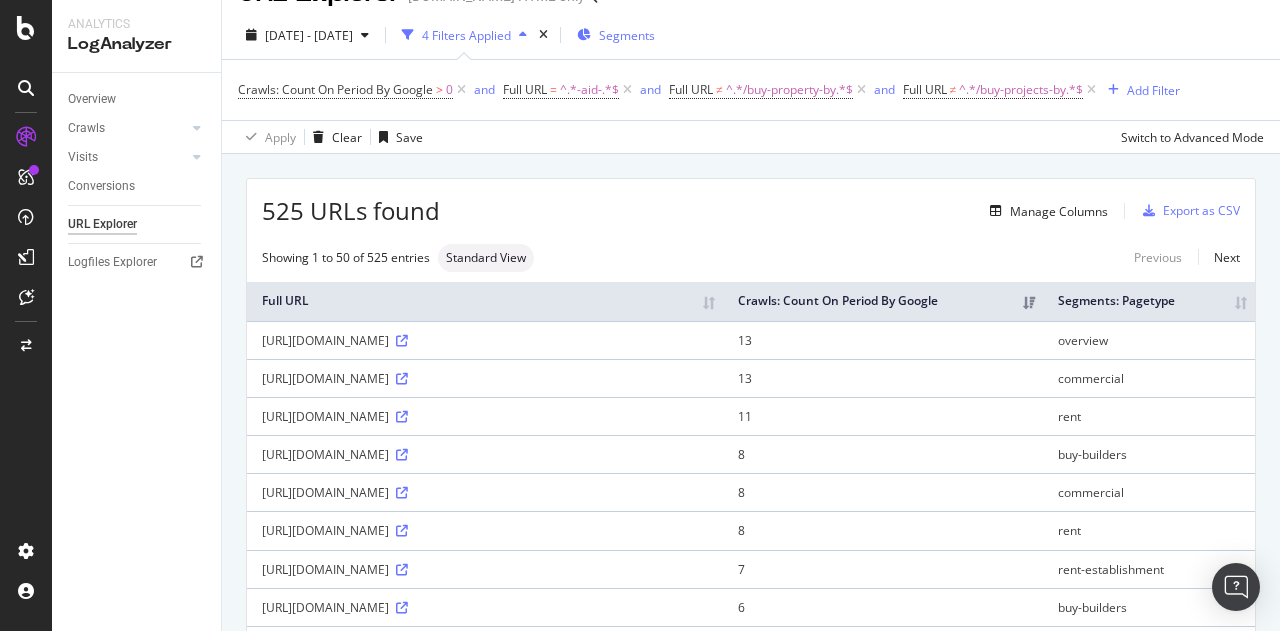 scroll, scrollTop: 100, scrollLeft: 0, axis: vertical 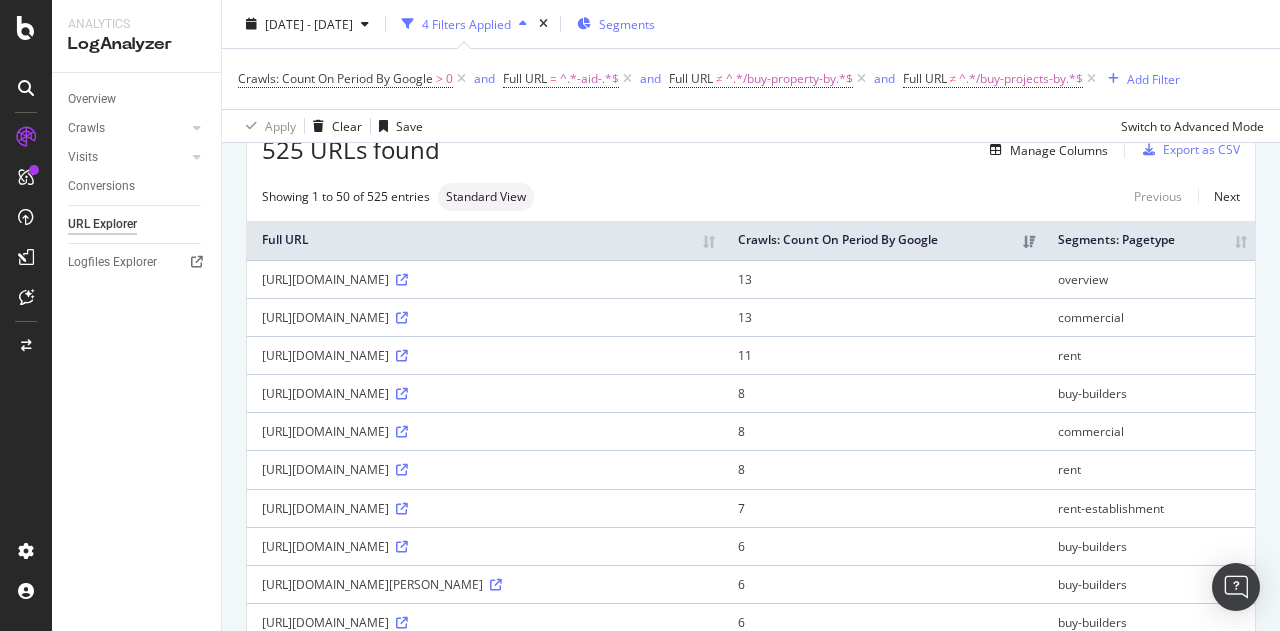 drag, startPoint x: 457, startPoint y: 423, endPoint x: 554, endPoint y: 427, distance: 97.082436 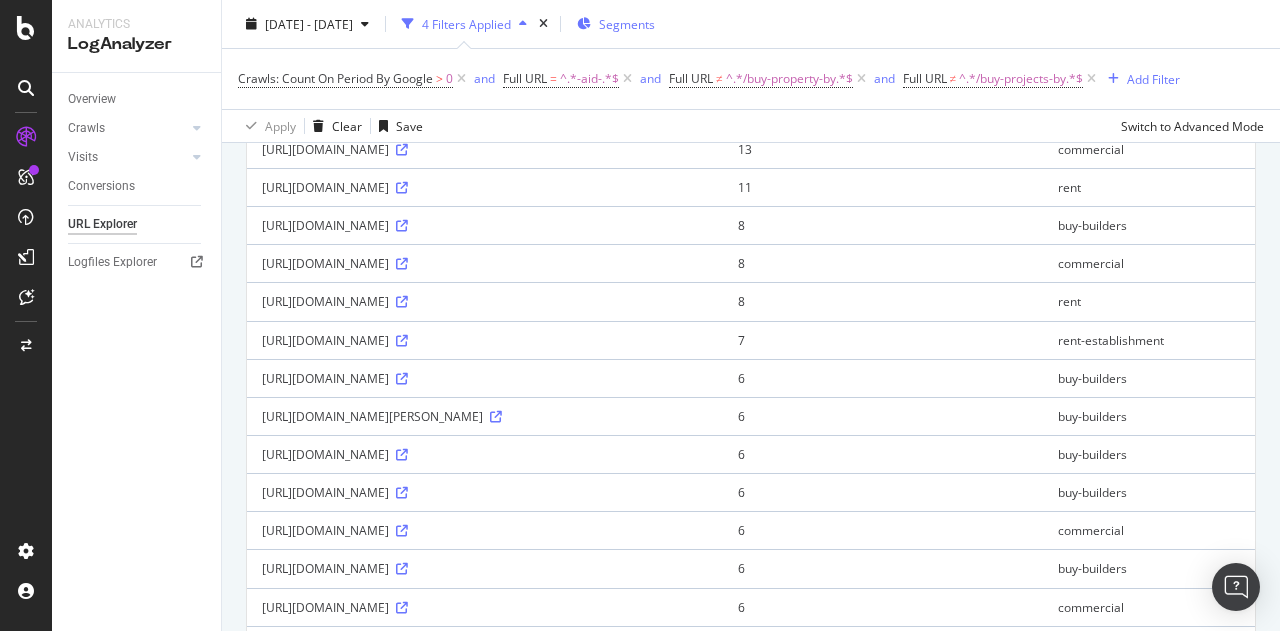 scroll, scrollTop: 0, scrollLeft: 0, axis: both 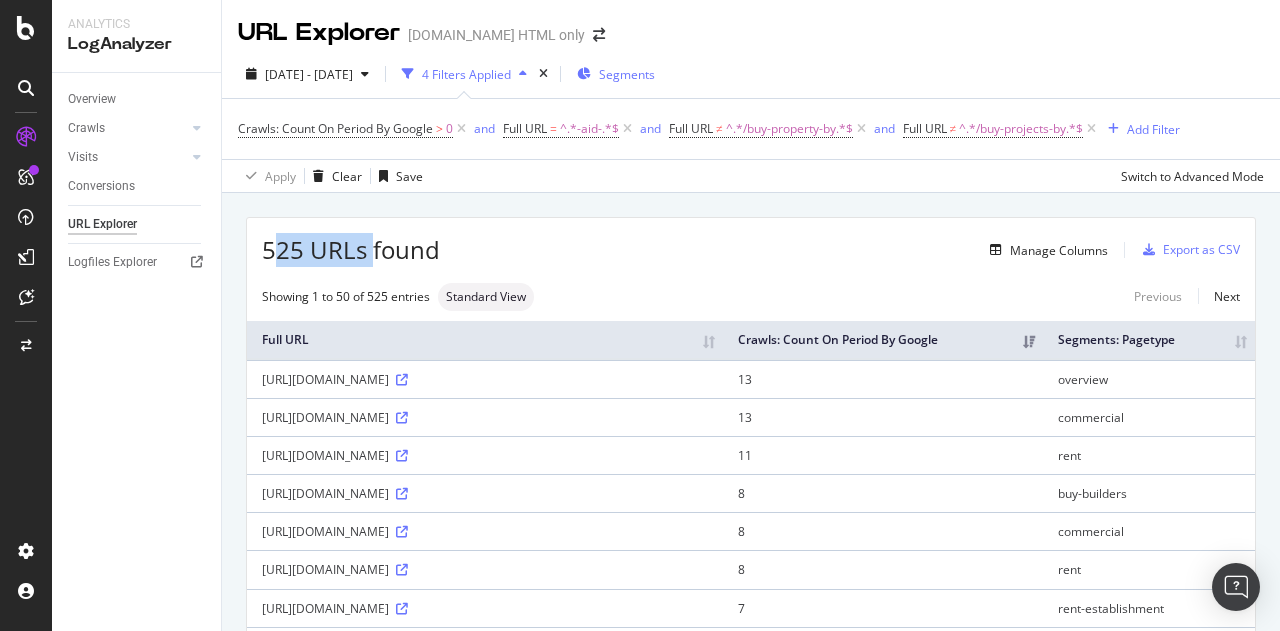 drag, startPoint x: 270, startPoint y: 249, endPoint x: 372, endPoint y: 243, distance: 102.176315 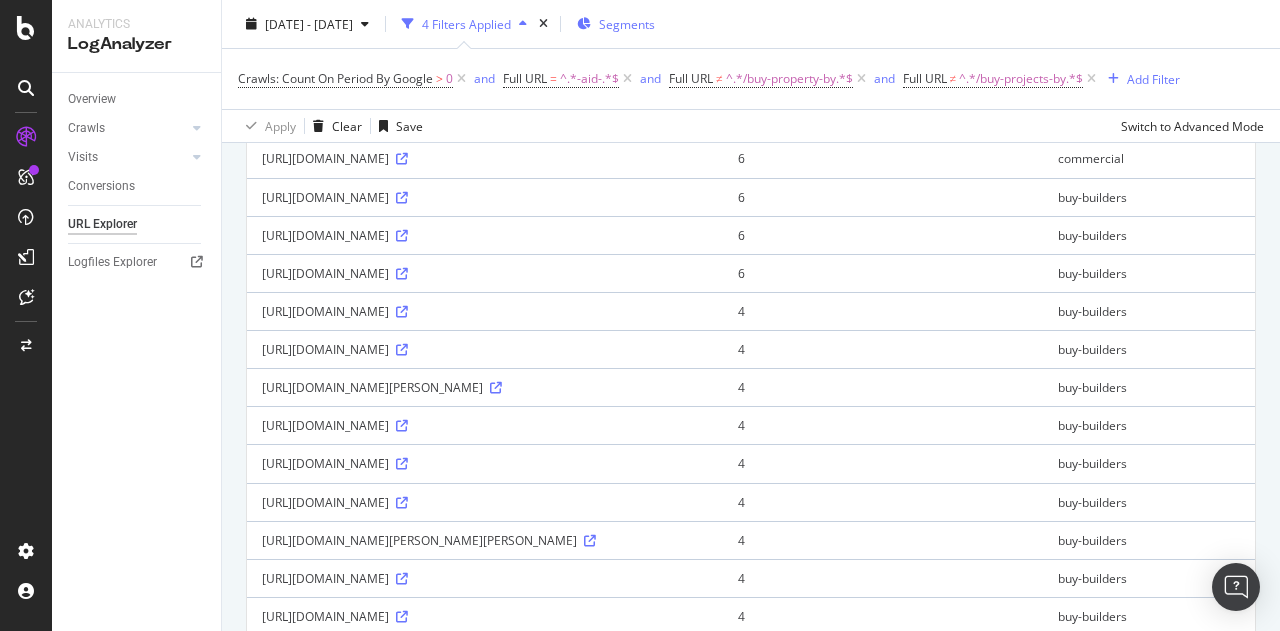 scroll, scrollTop: 1500, scrollLeft: 0, axis: vertical 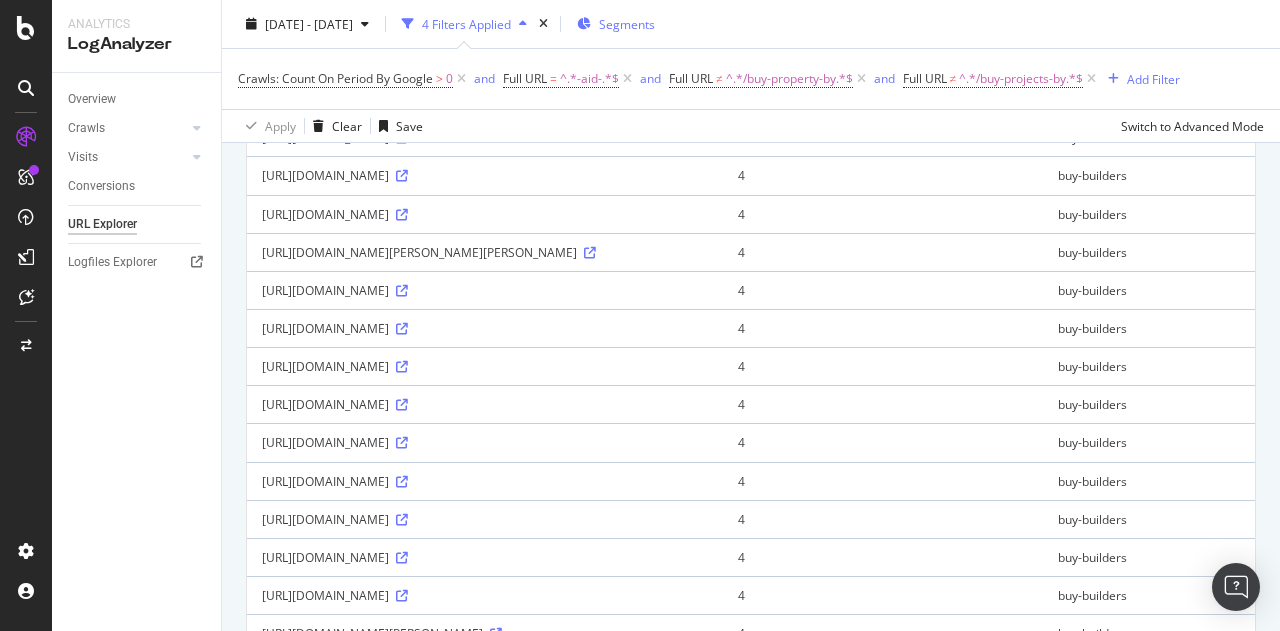 drag, startPoint x: 396, startPoint y: 433, endPoint x: 483, endPoint y: 429, distance: 87.0919 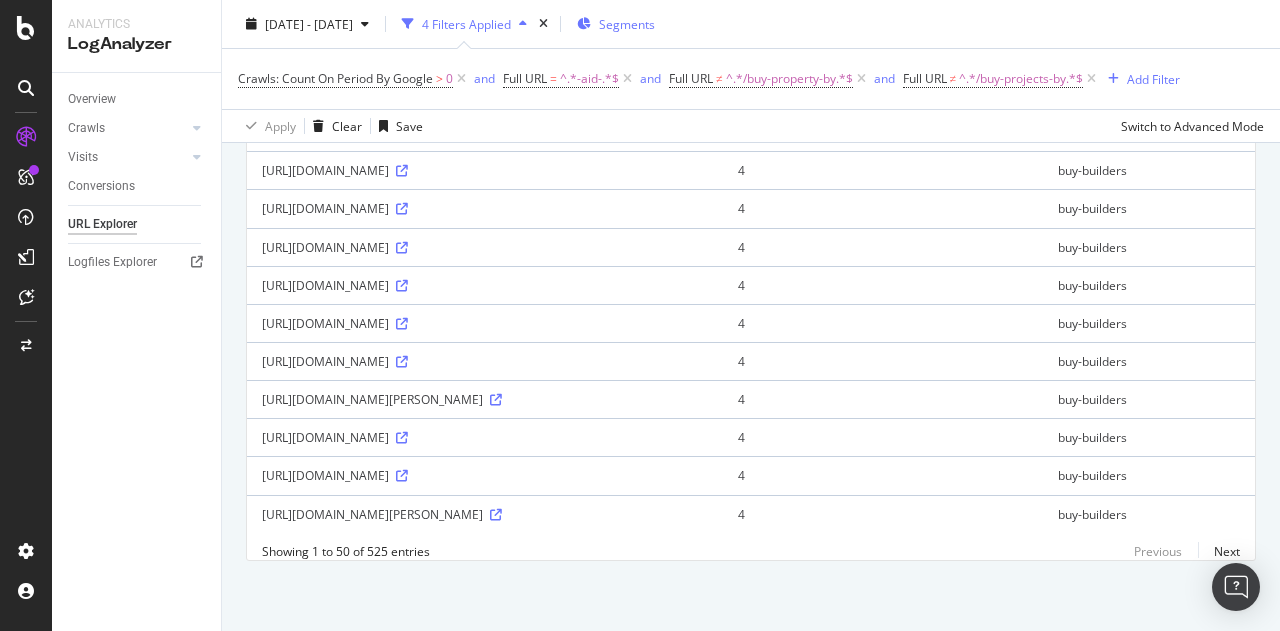 scroll, scrollTop: 2300, scrollLeft: 0, axis: vertical 